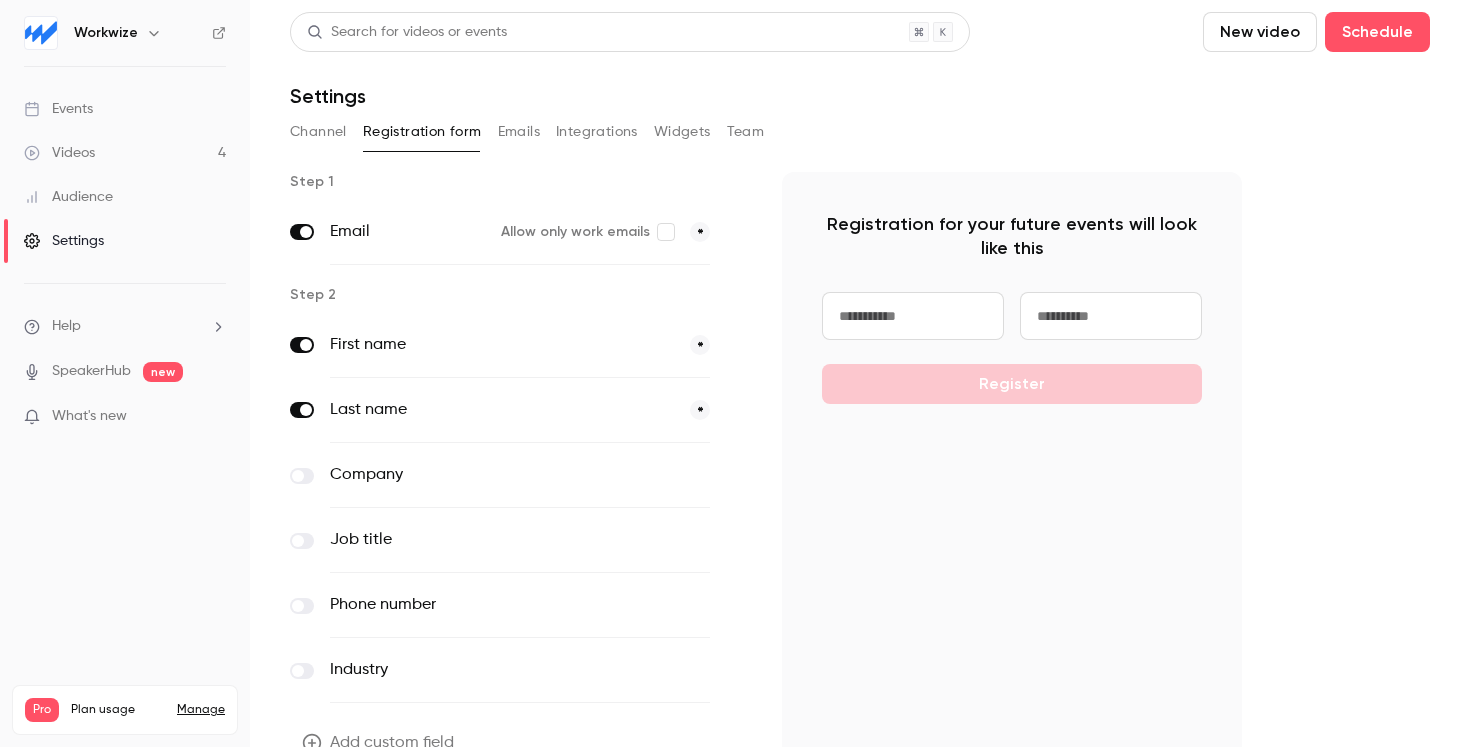 scroll, scrollTop: 0, scrollLeft: 0, axis: both 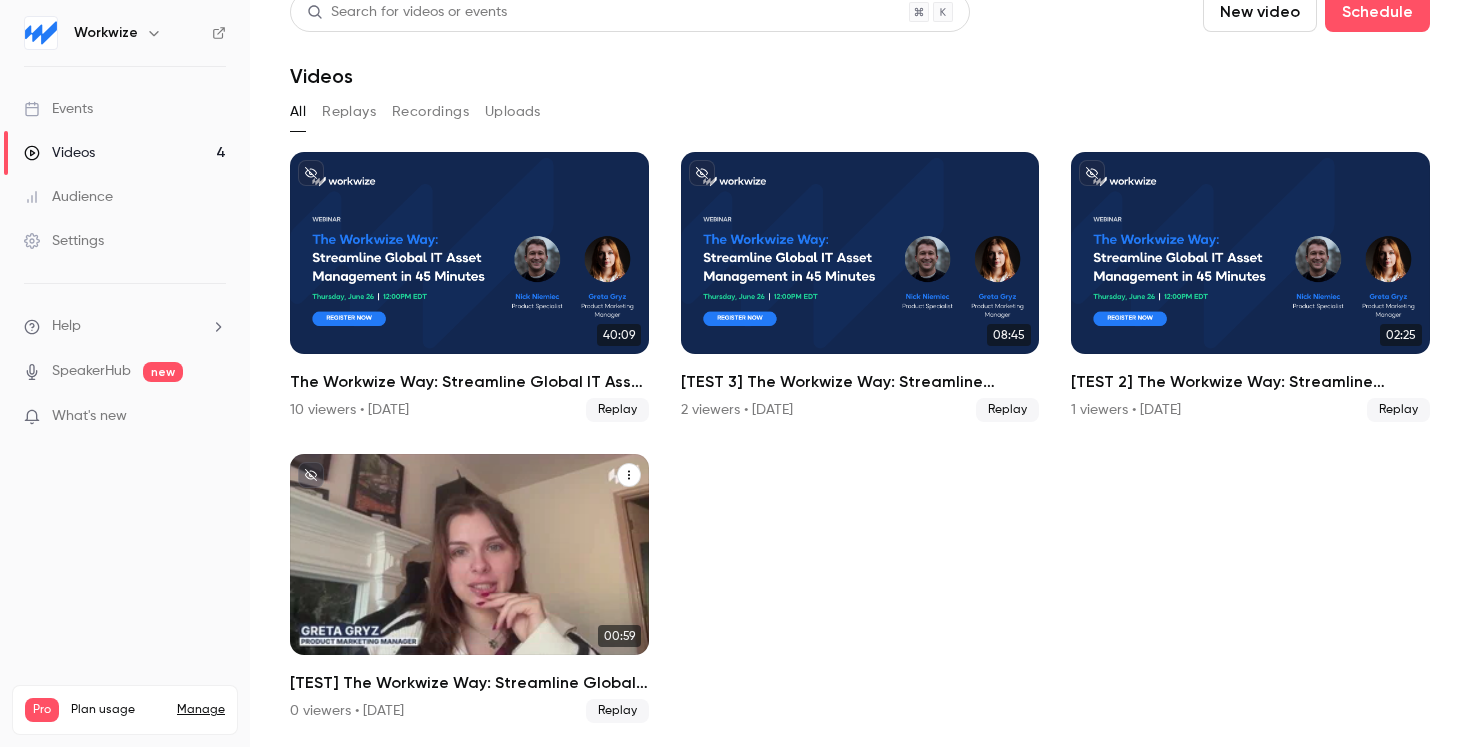 click 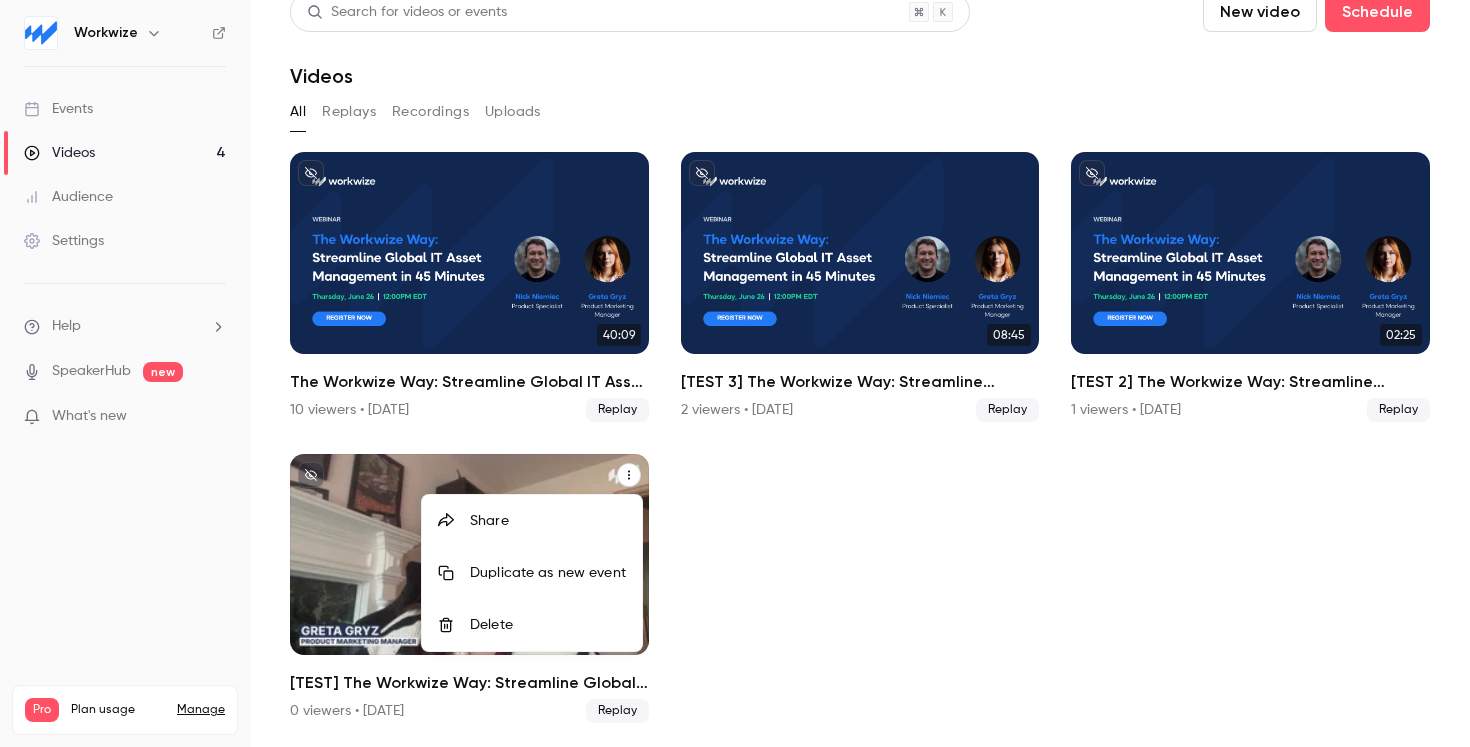 click at bounding box center [735, 373] 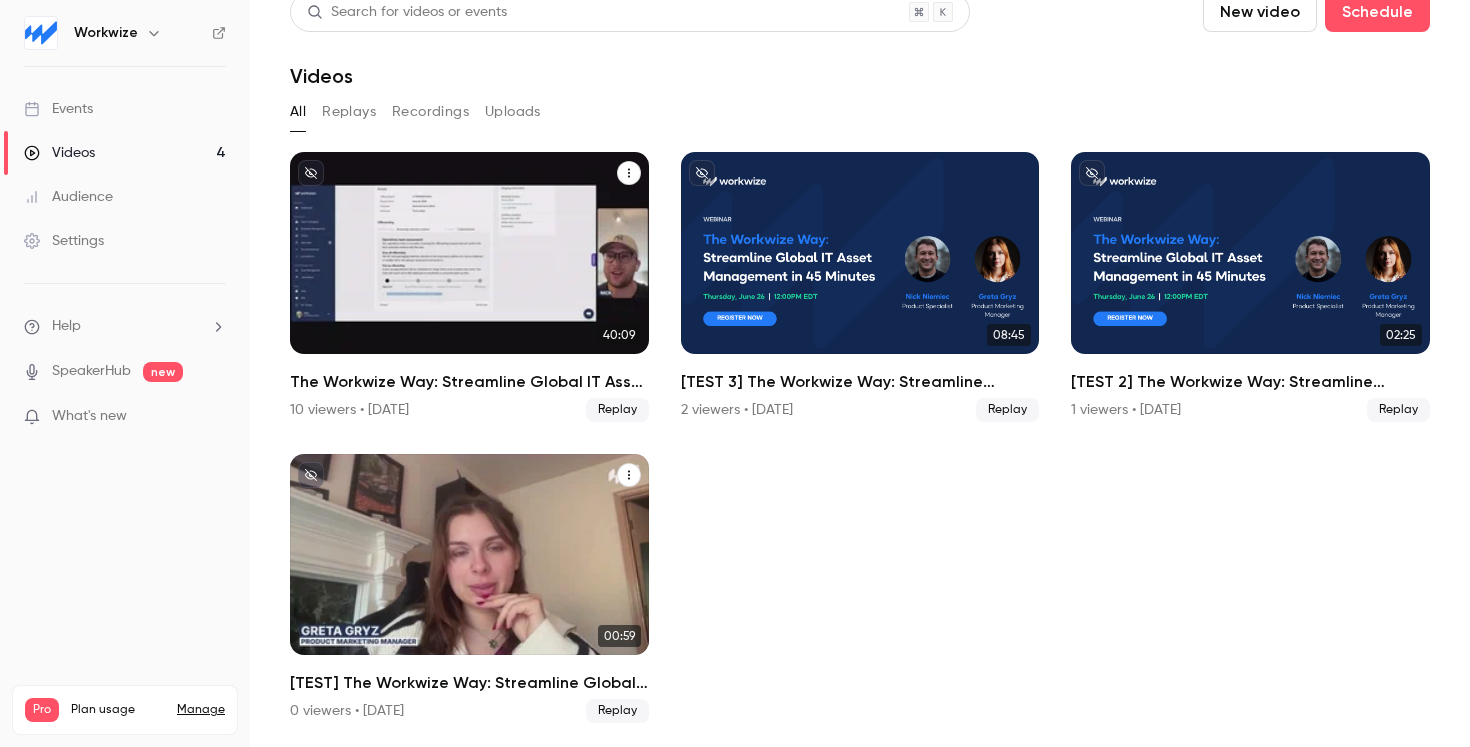 click at bounding box center [469, 253] 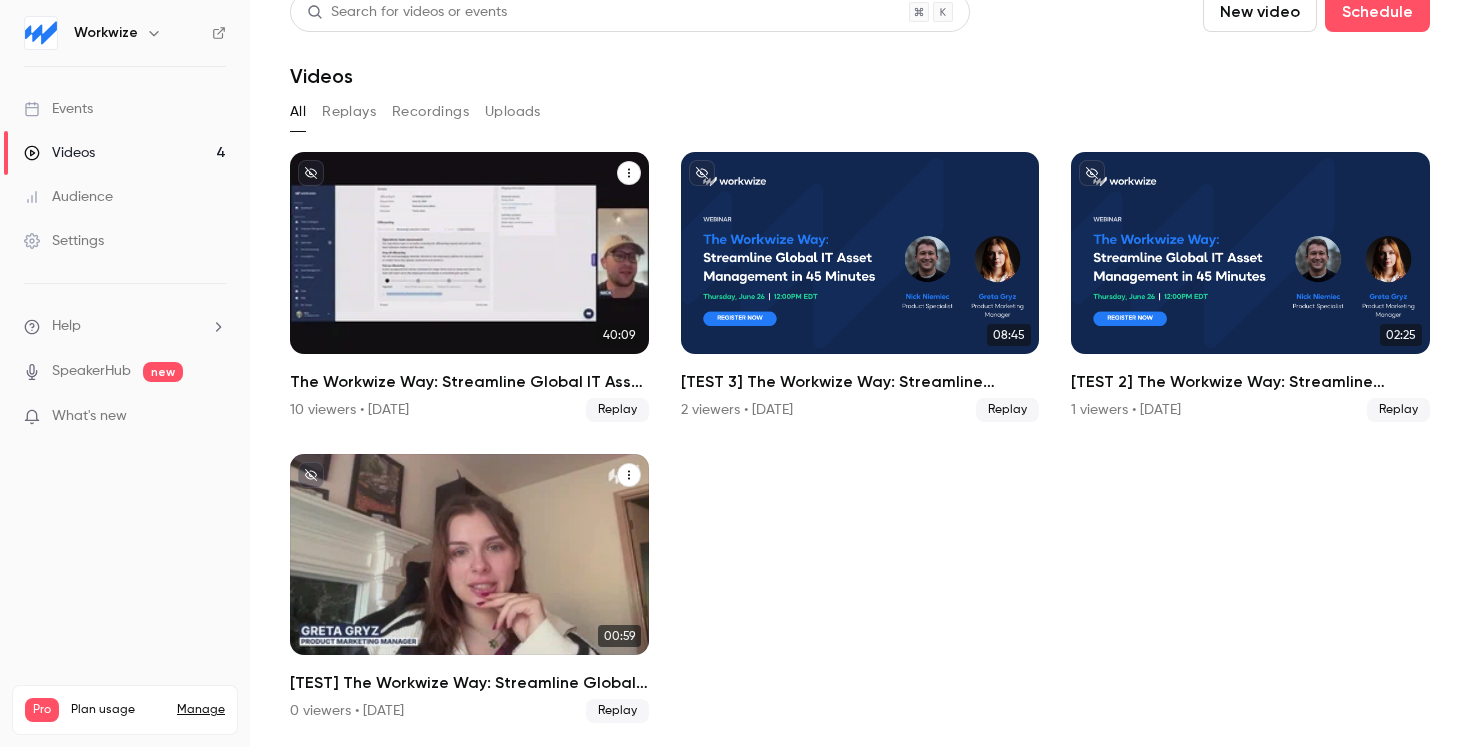 scroll, scrollTop: 0, scrollLeft: 0, axis: both 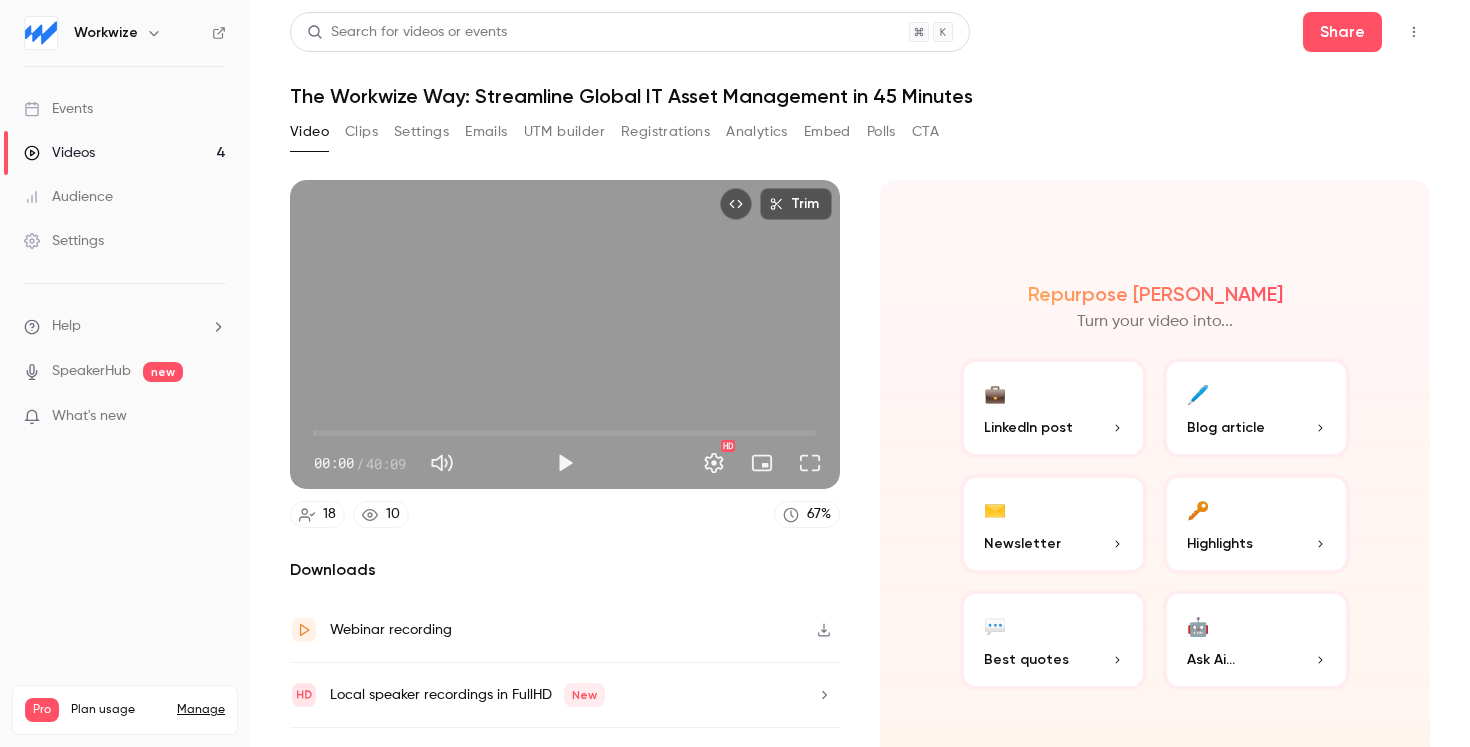 click on "Clips" at bounding box center [361, 132] 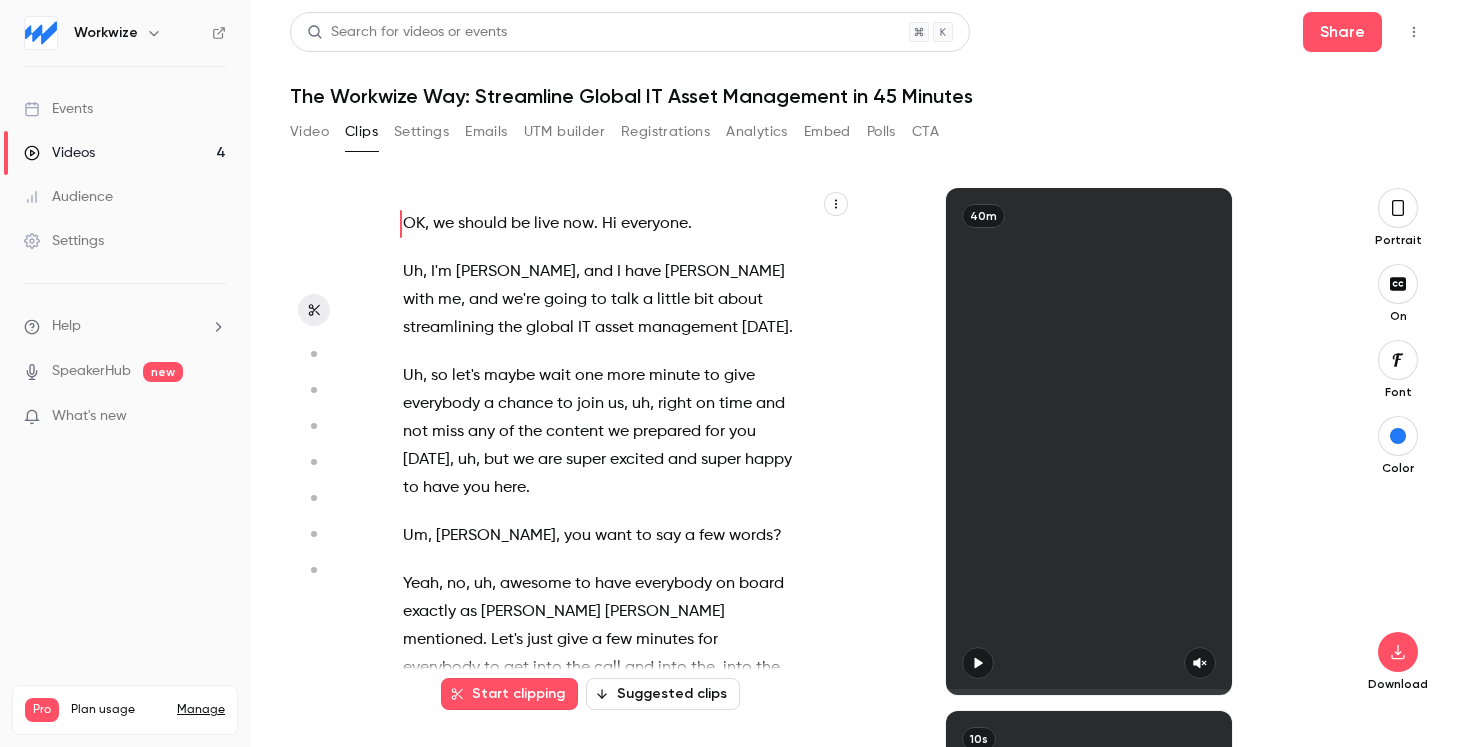 click on "Settings" at bounding box center (421, 132) 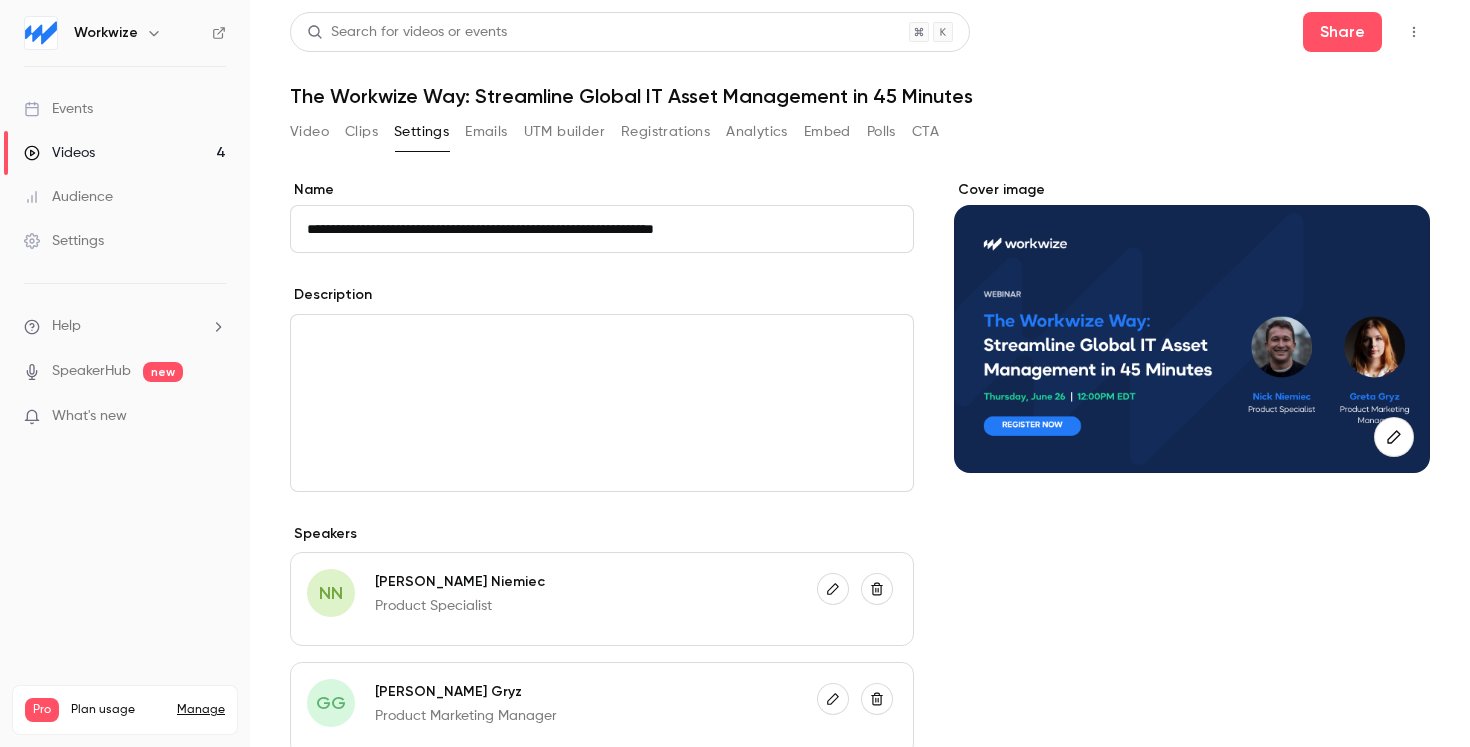 click on "Emails" at bounding box center (486, 132) 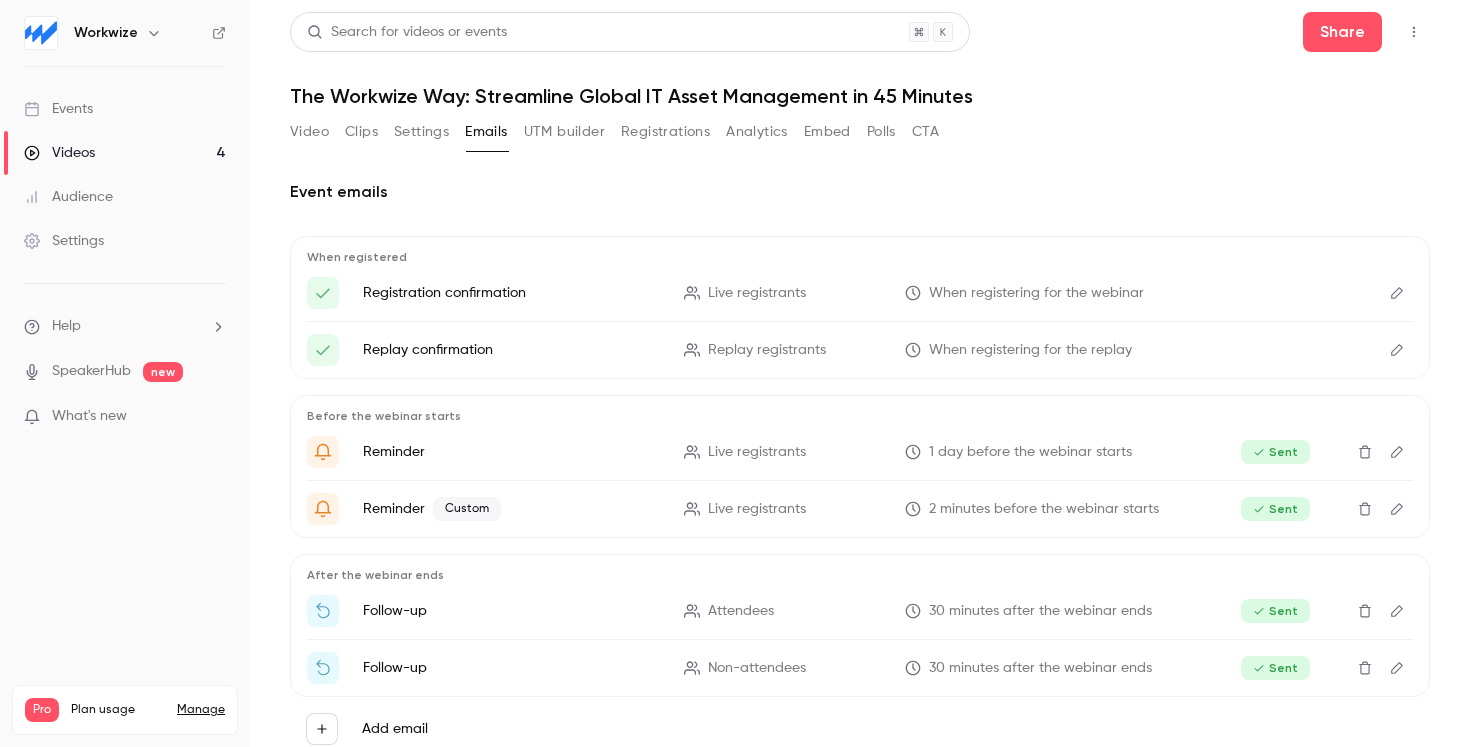 click on "UTM builder" at bounding box center [564, 132] 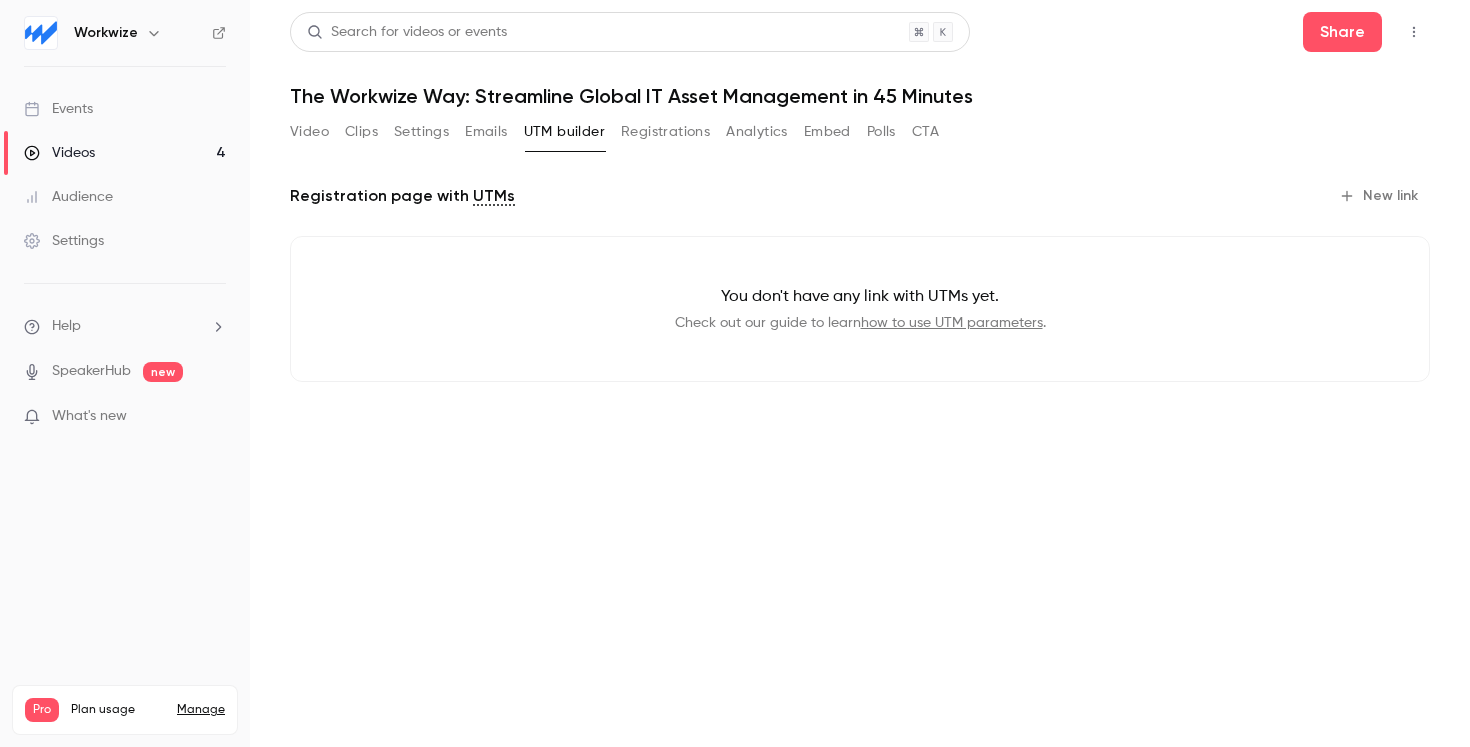 click on "Registrations" at bounding box center [665, 132] 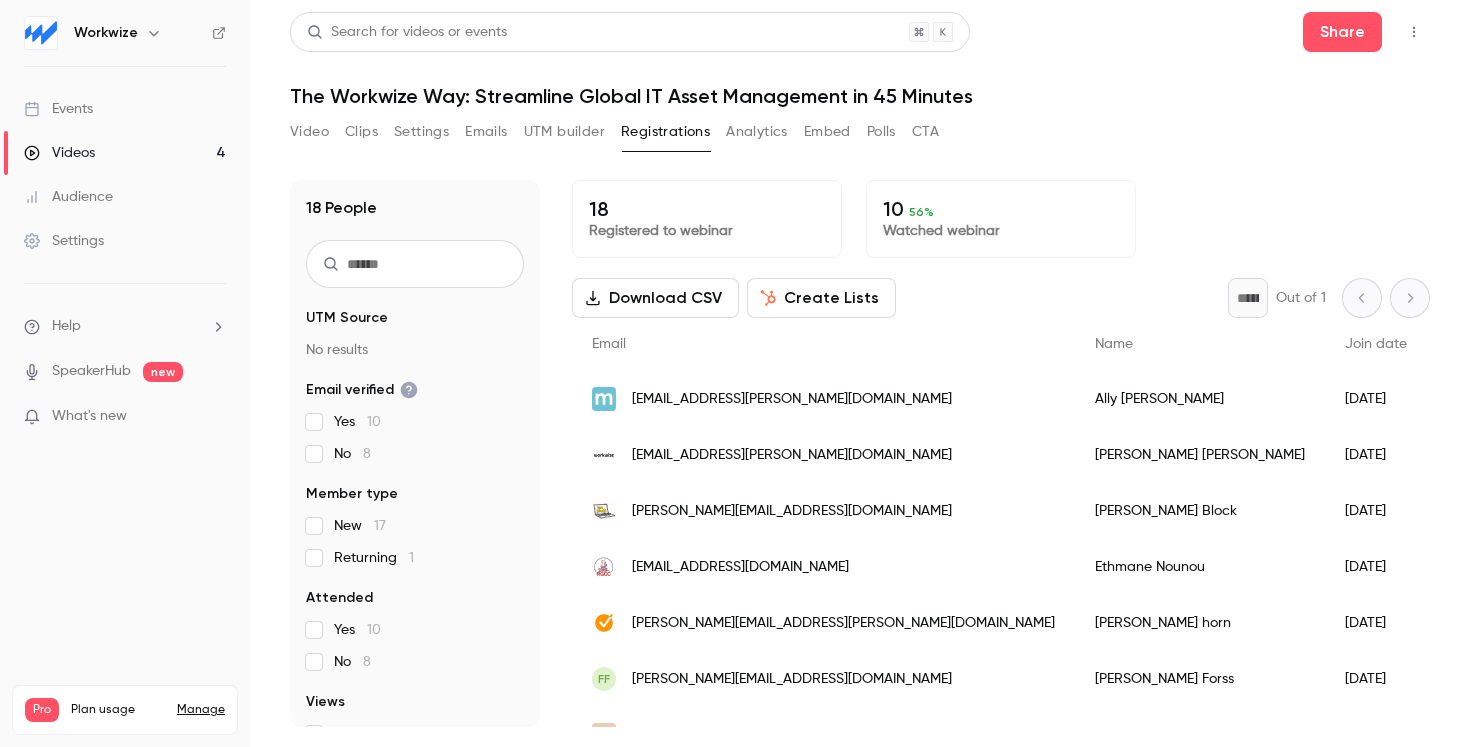 click on "Analytics" at bounding box center [757, 132] 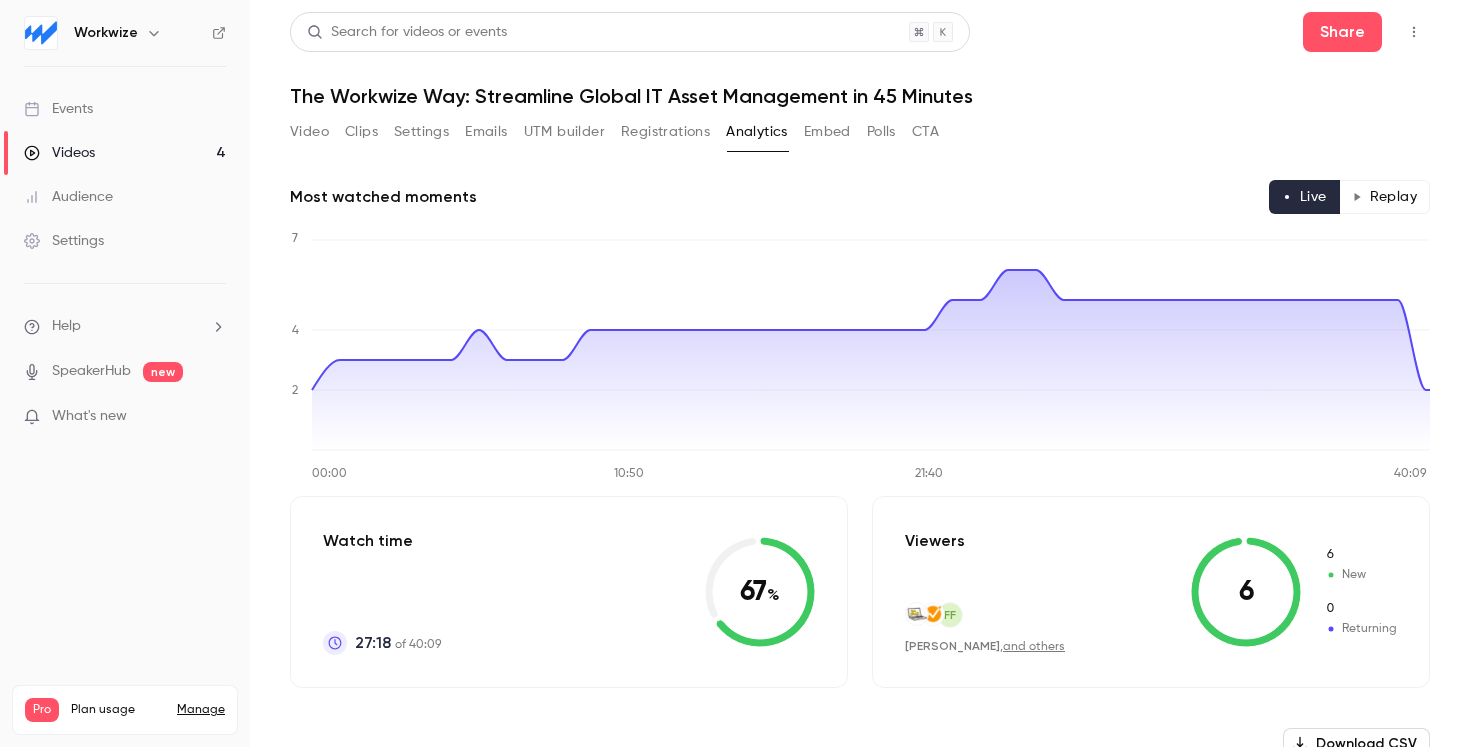 click on "Replay" at bounding box center [1384, 197] 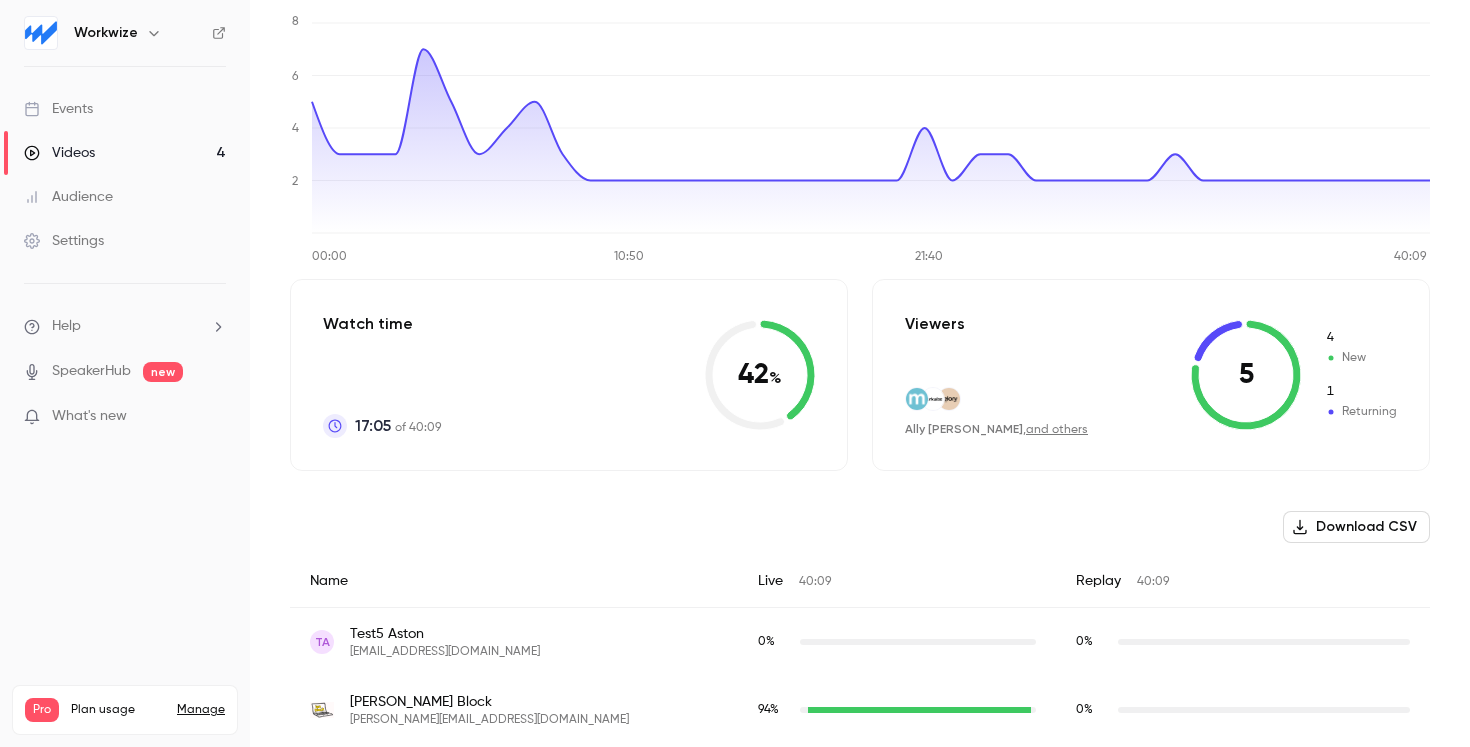 scroll, scrollTop: 224, scrollLeft: 0, axis: vertical 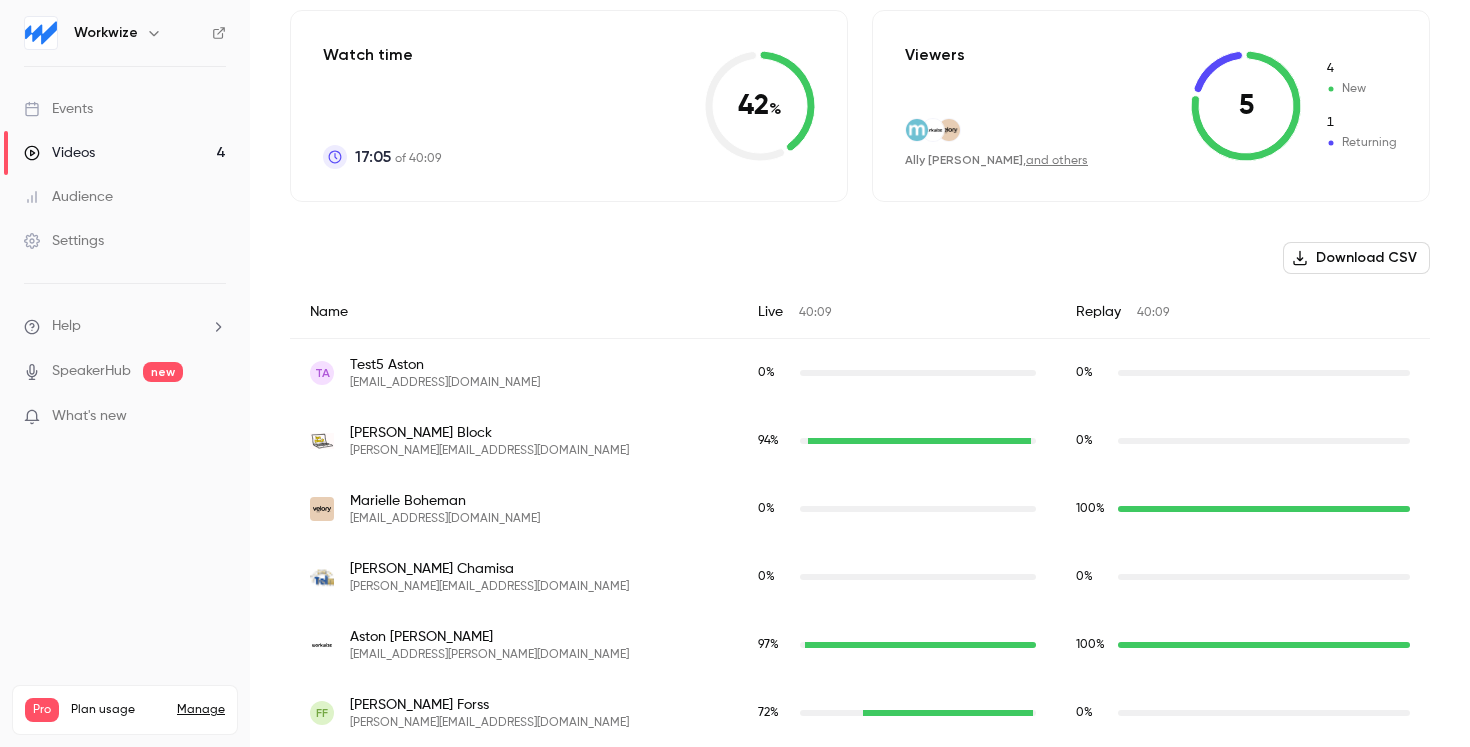 type on "replay" 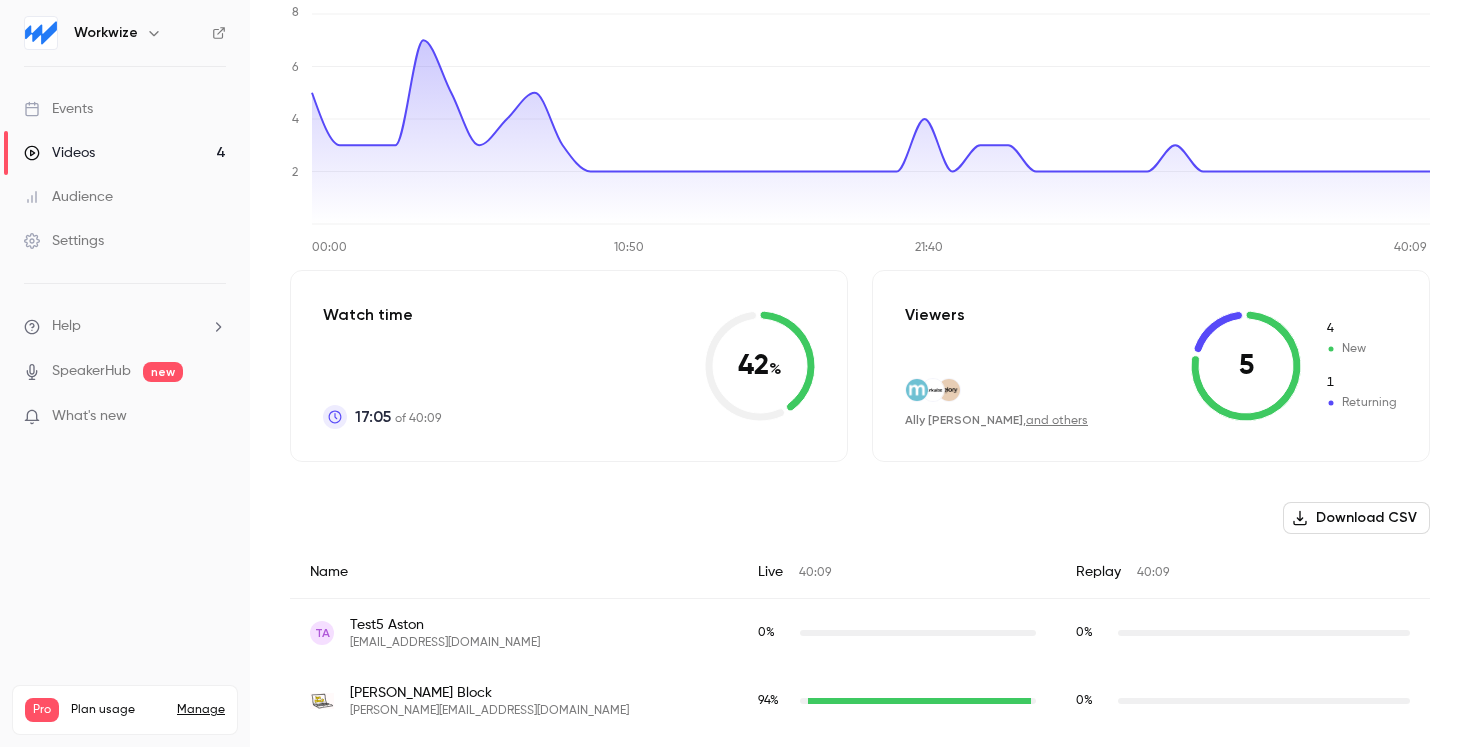 scroll, scrollTop: 0, scrollLeft: 0, axis: both 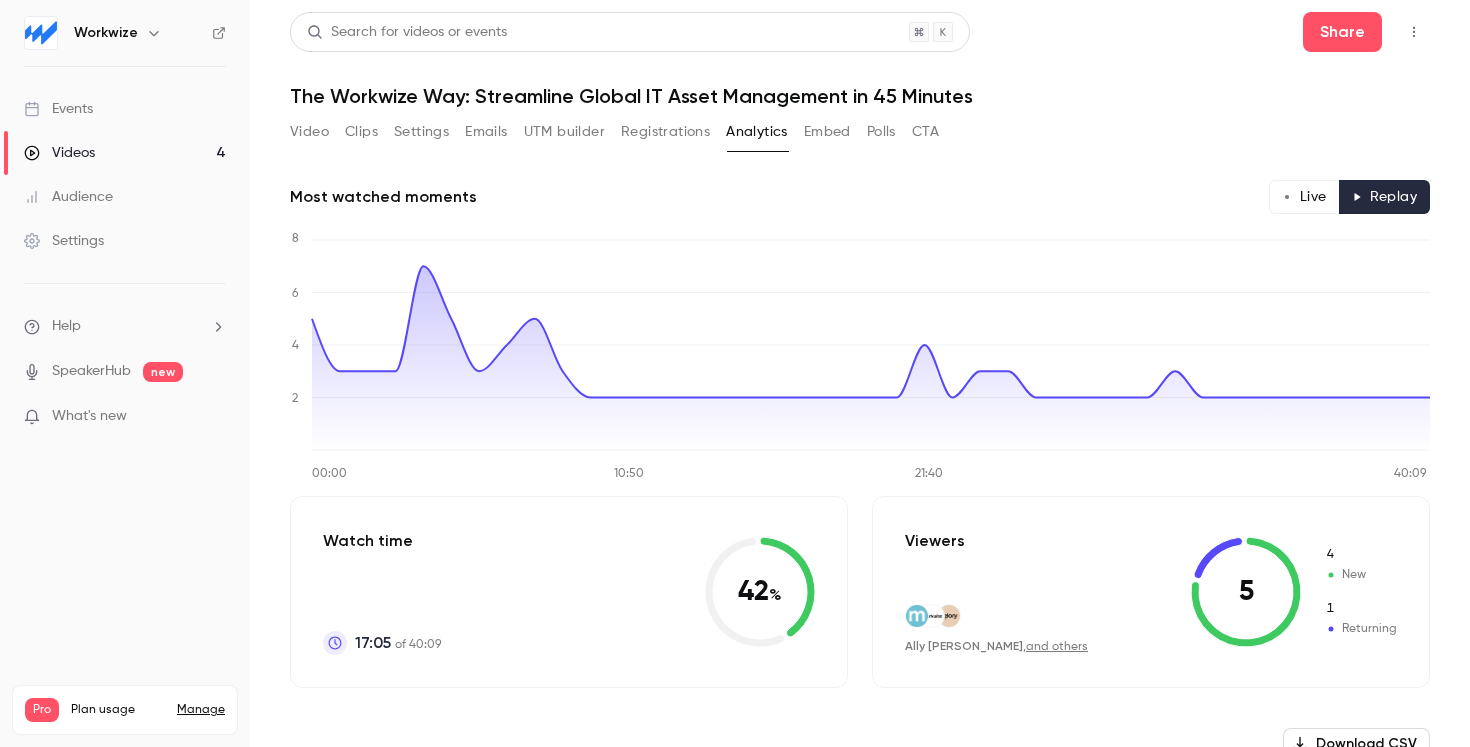 click on "Video" at bounding box center (309, 132) 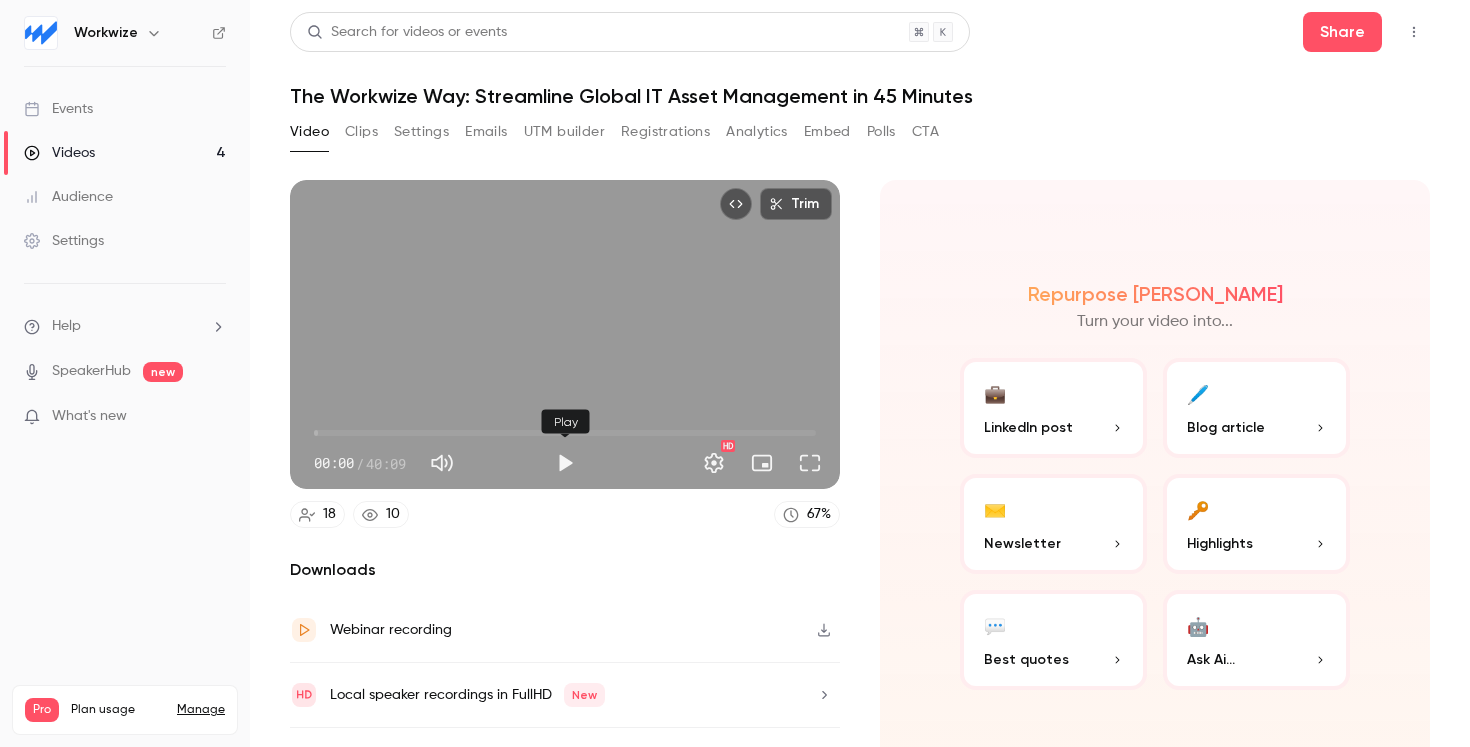 click at bounding box center [565, 463] 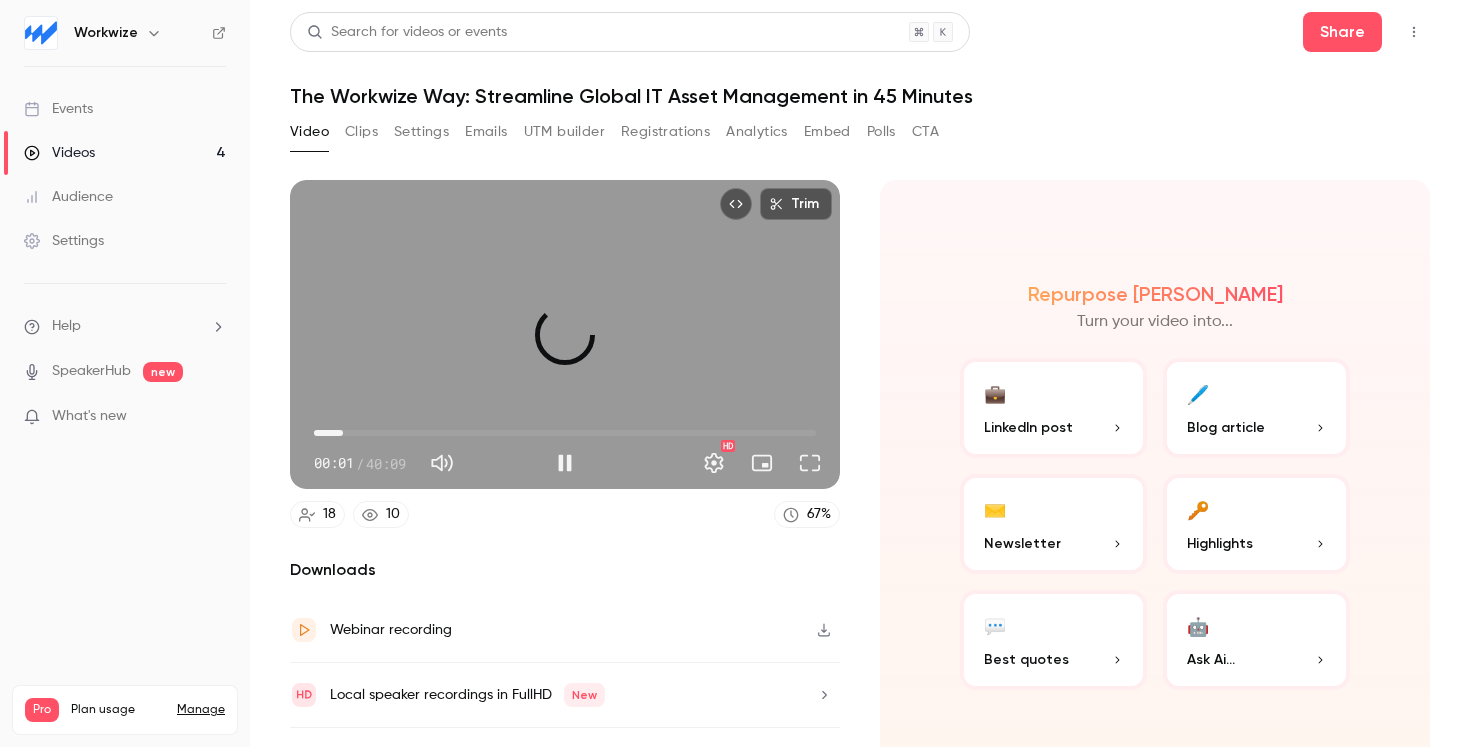 click on "02:19" at bounding box center (565, 433) 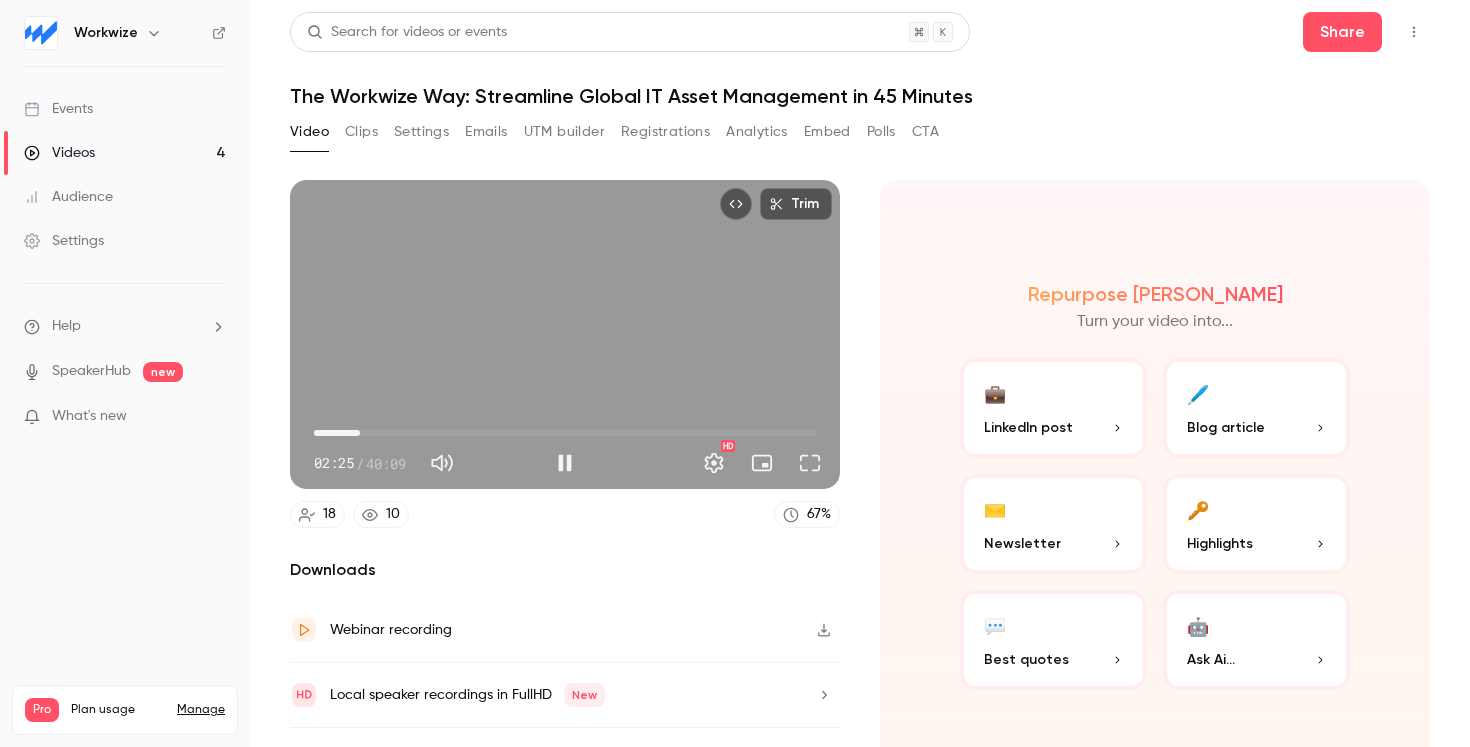 click on "03:40" at bounding box center (565, 433) 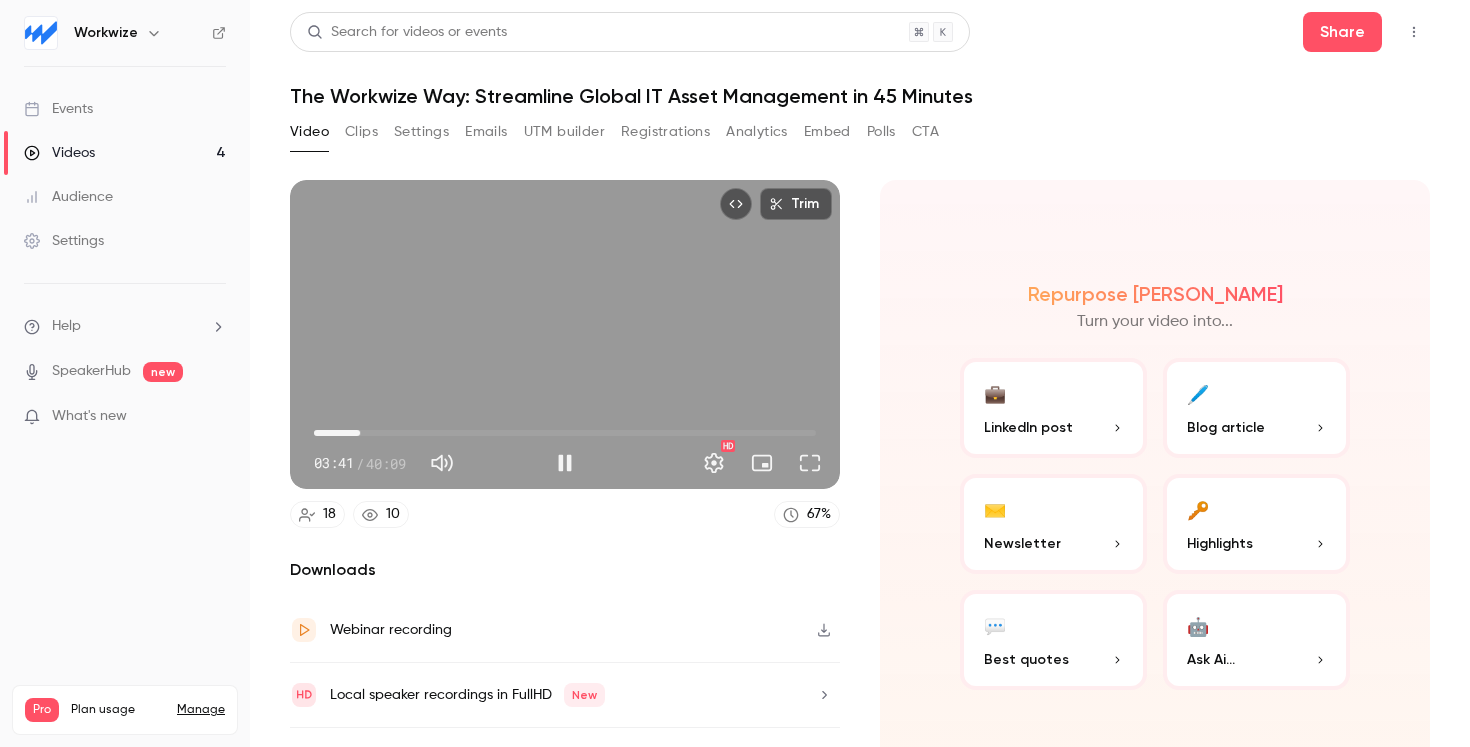 click on "03:41" at bounding box center [565, 433] 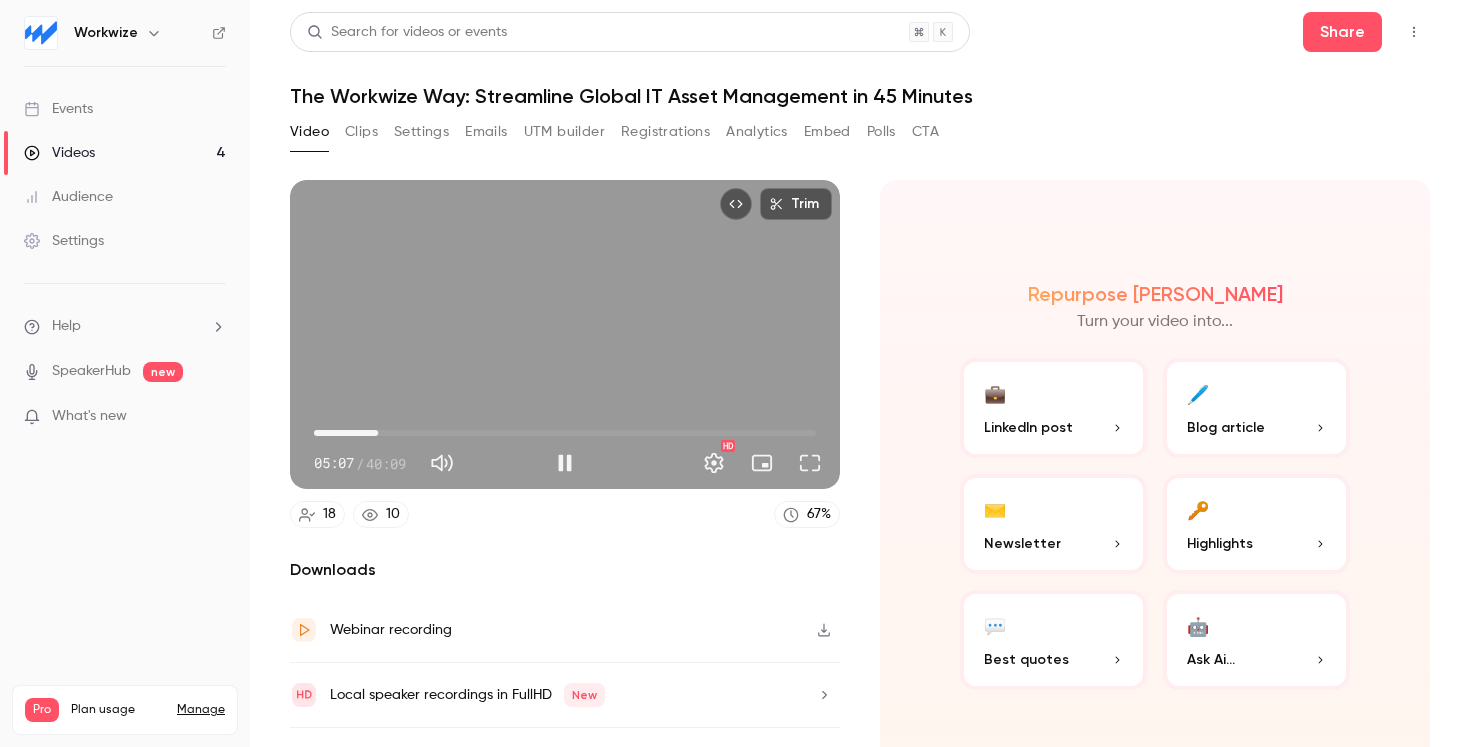 click on "05:07" at bounding box center [378, 433] 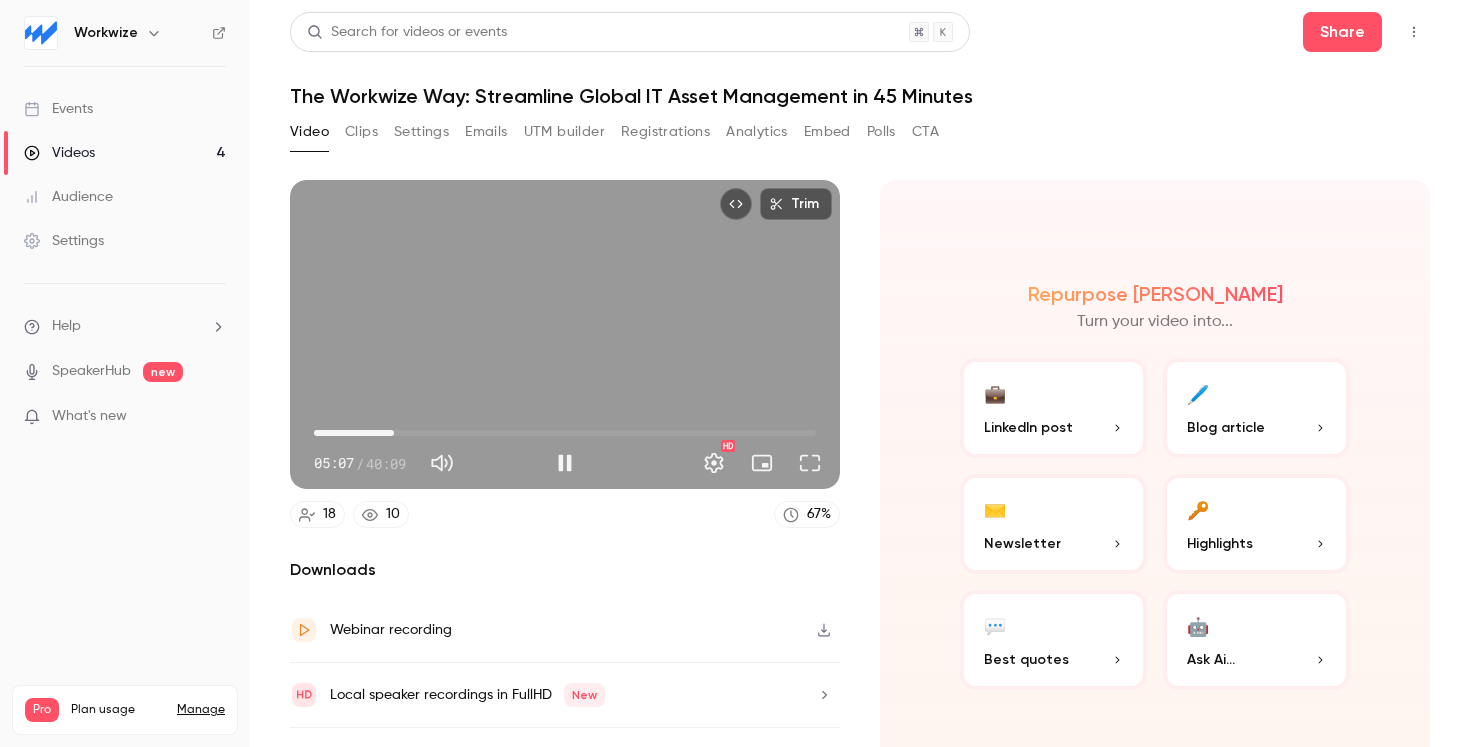 click on "06:24" at bounding box center [565, 433] 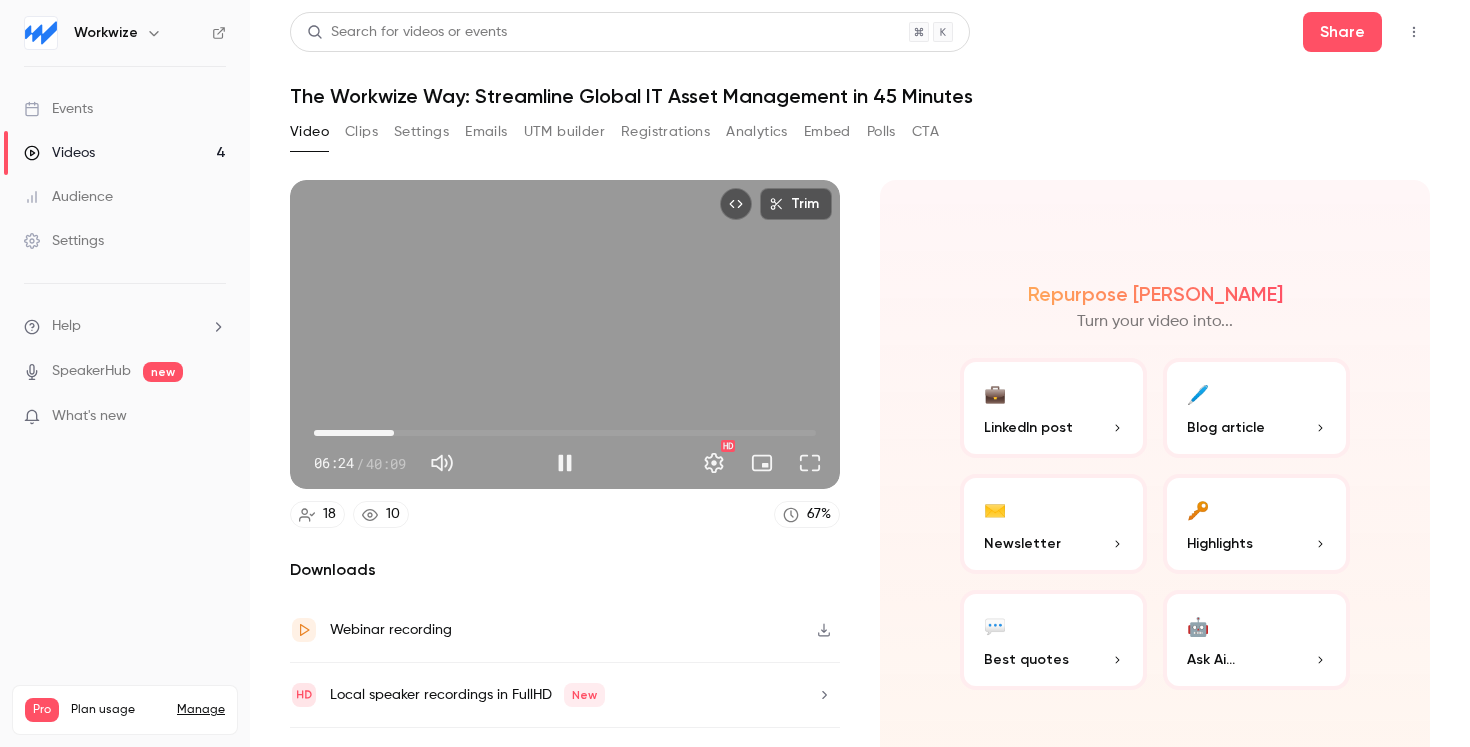 click on "06:24" at bounding box center (565, 433) 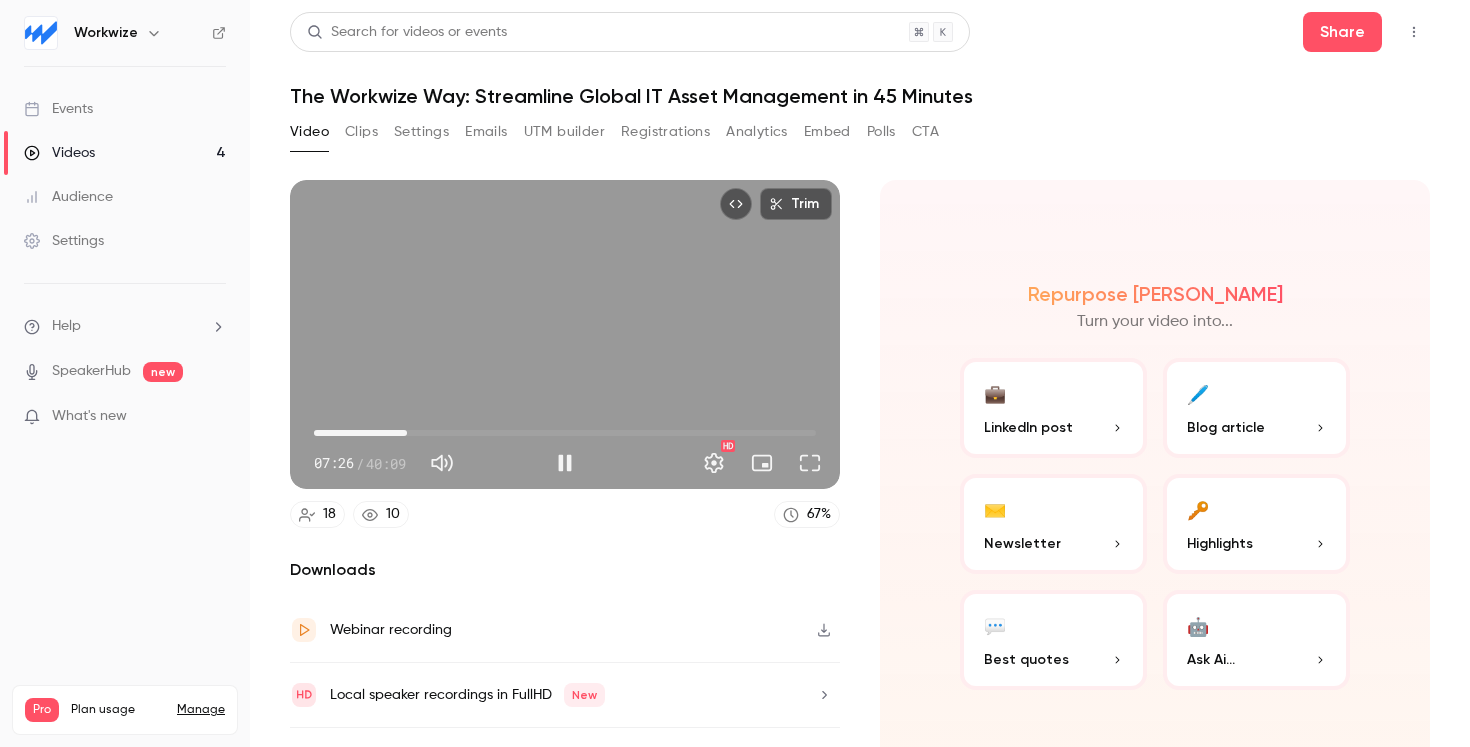click on "07:26" at bounding box center (565, 433) 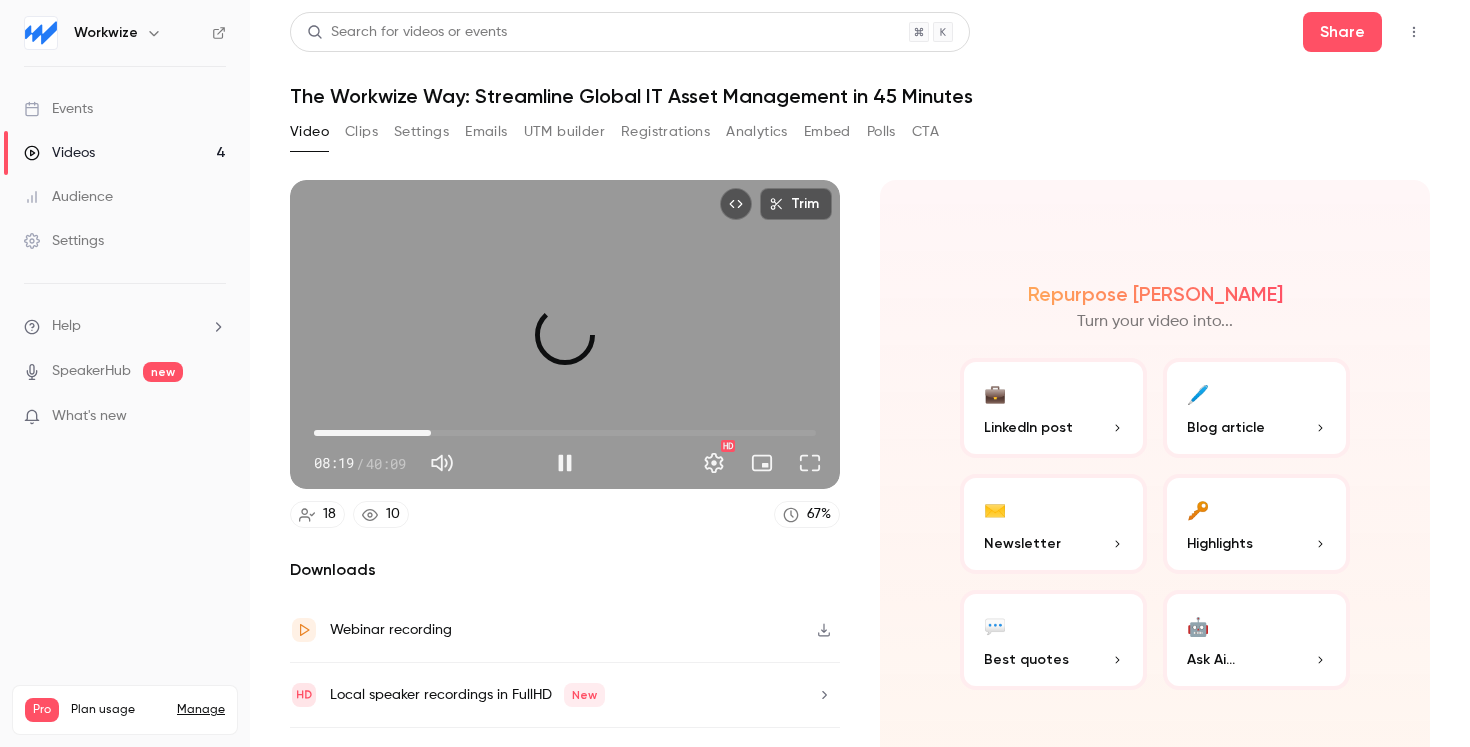 click on "09:21" at bounding box center [565, 433] 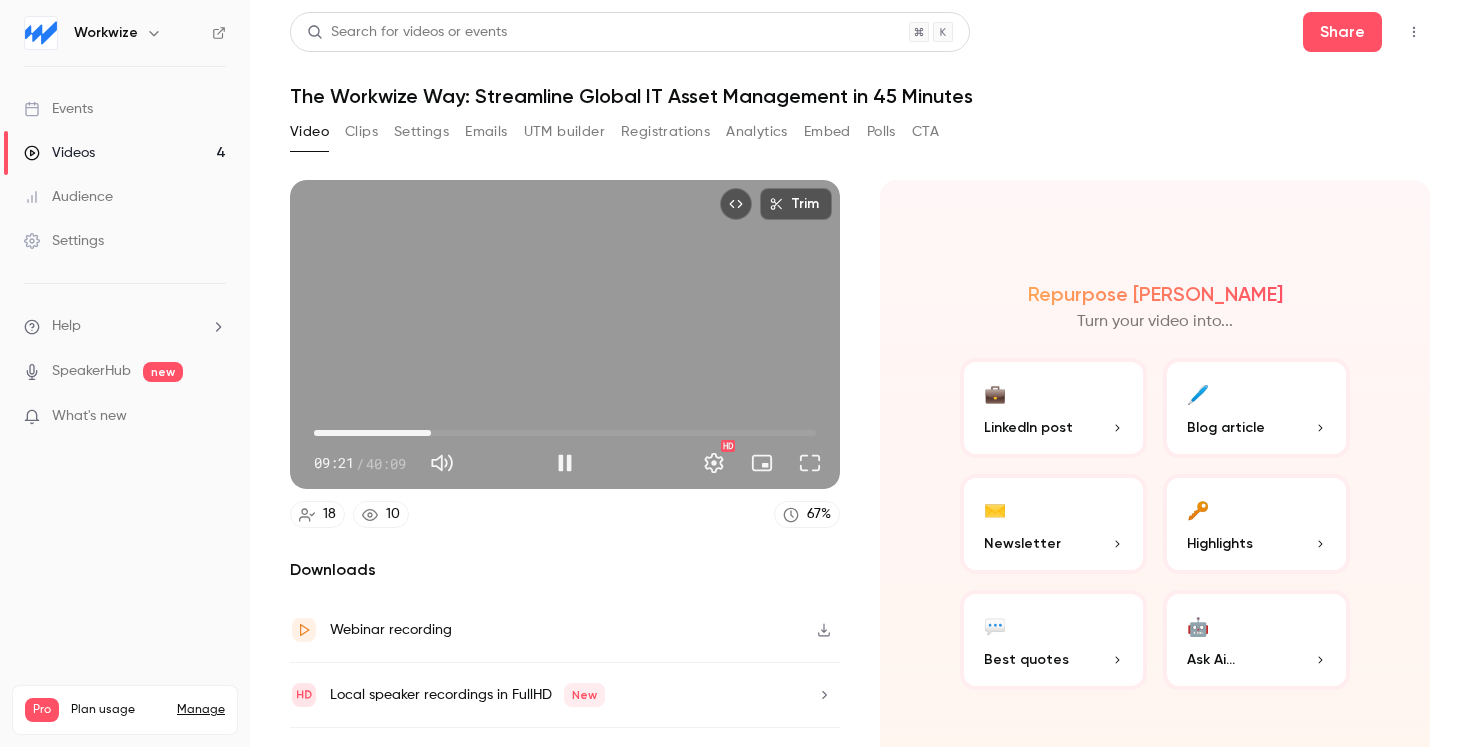 click on "09:21" at bounding box center (565, 433) 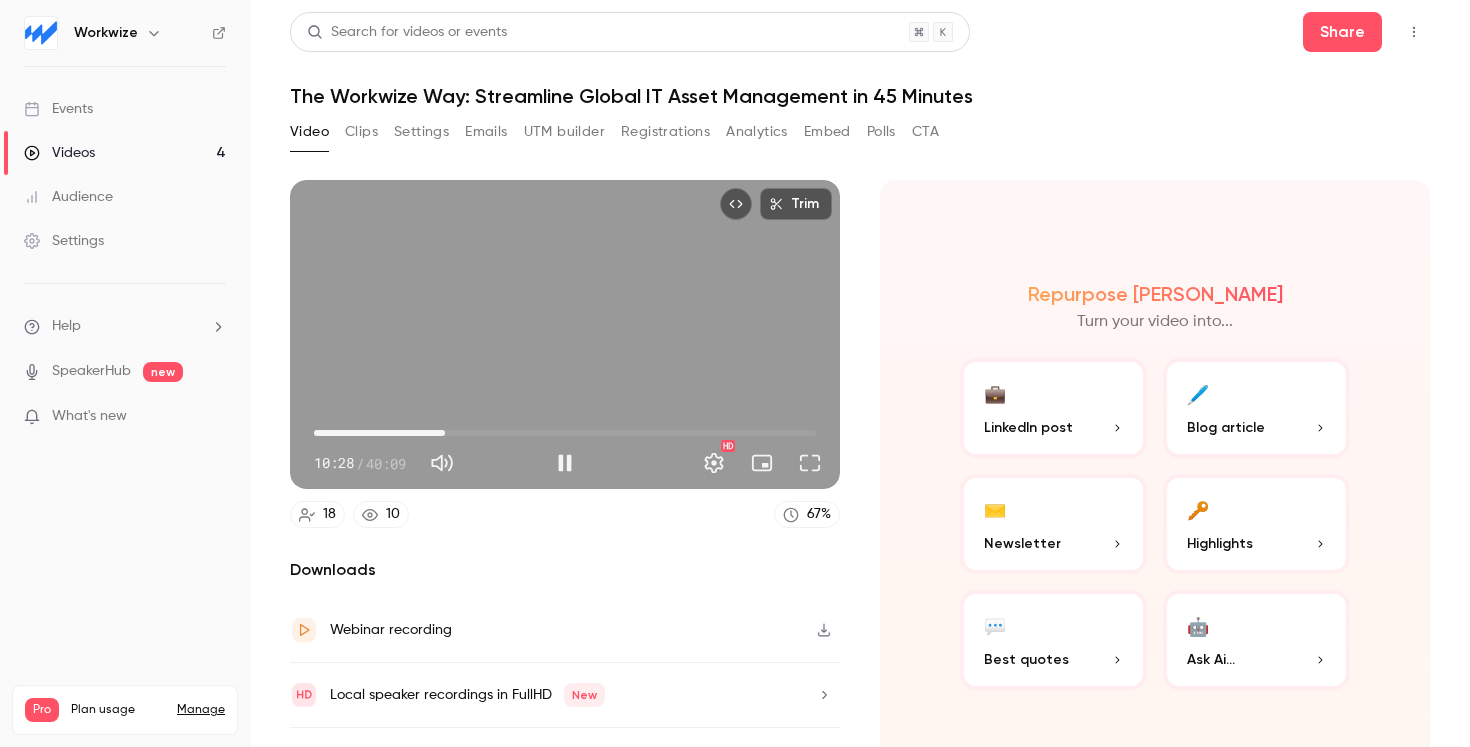click on "10:28" at bounding box center [565, 433] 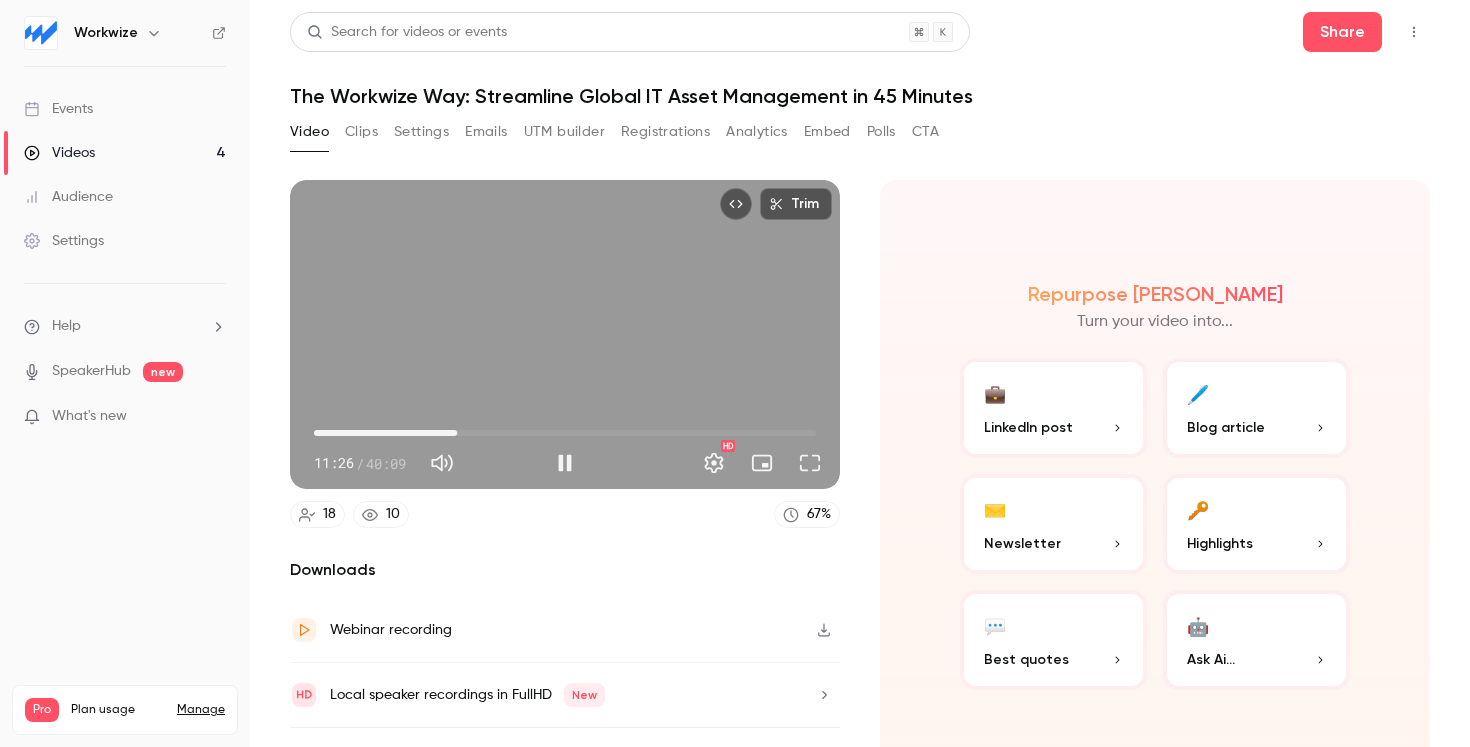 click on "11:26" at bounding box center [457, 433] 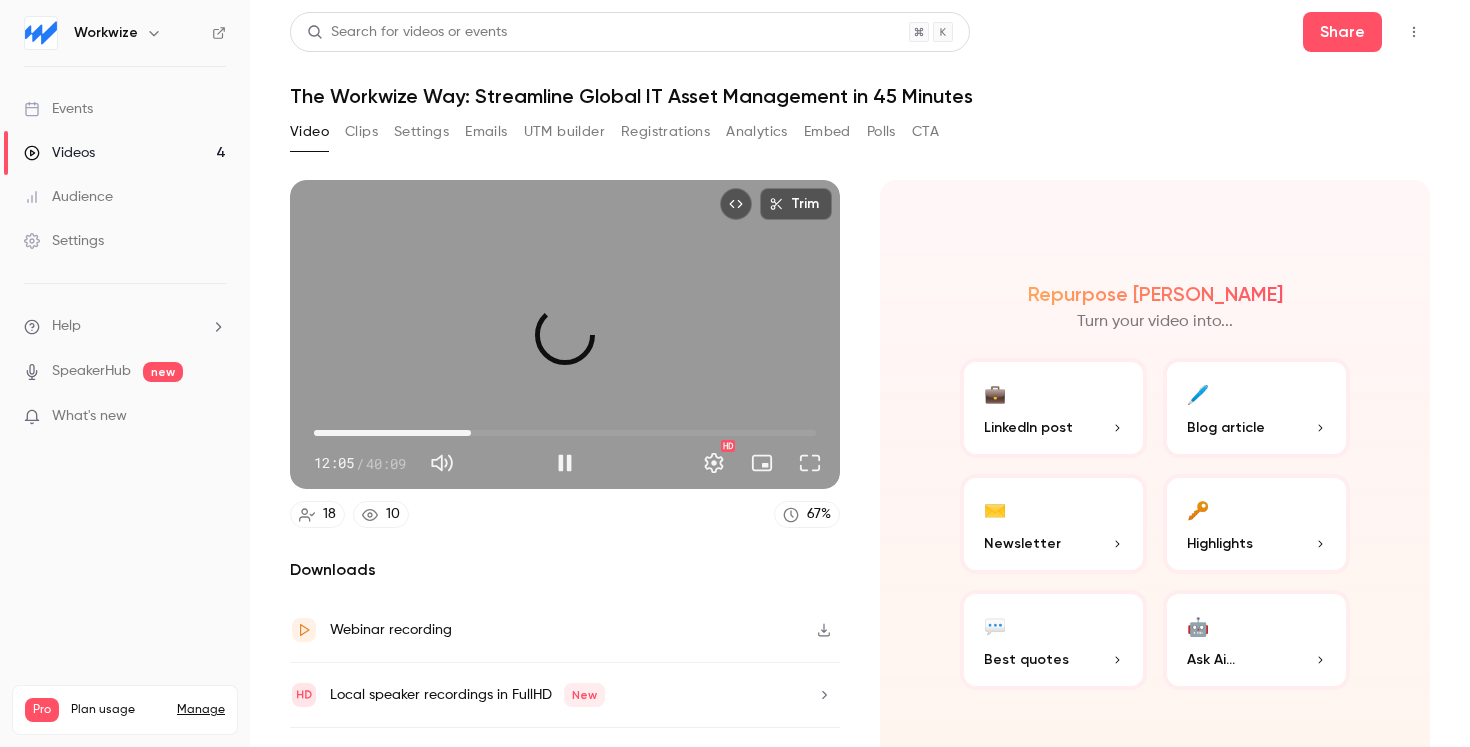 click on "12:33" at bounding box center [471, 433] 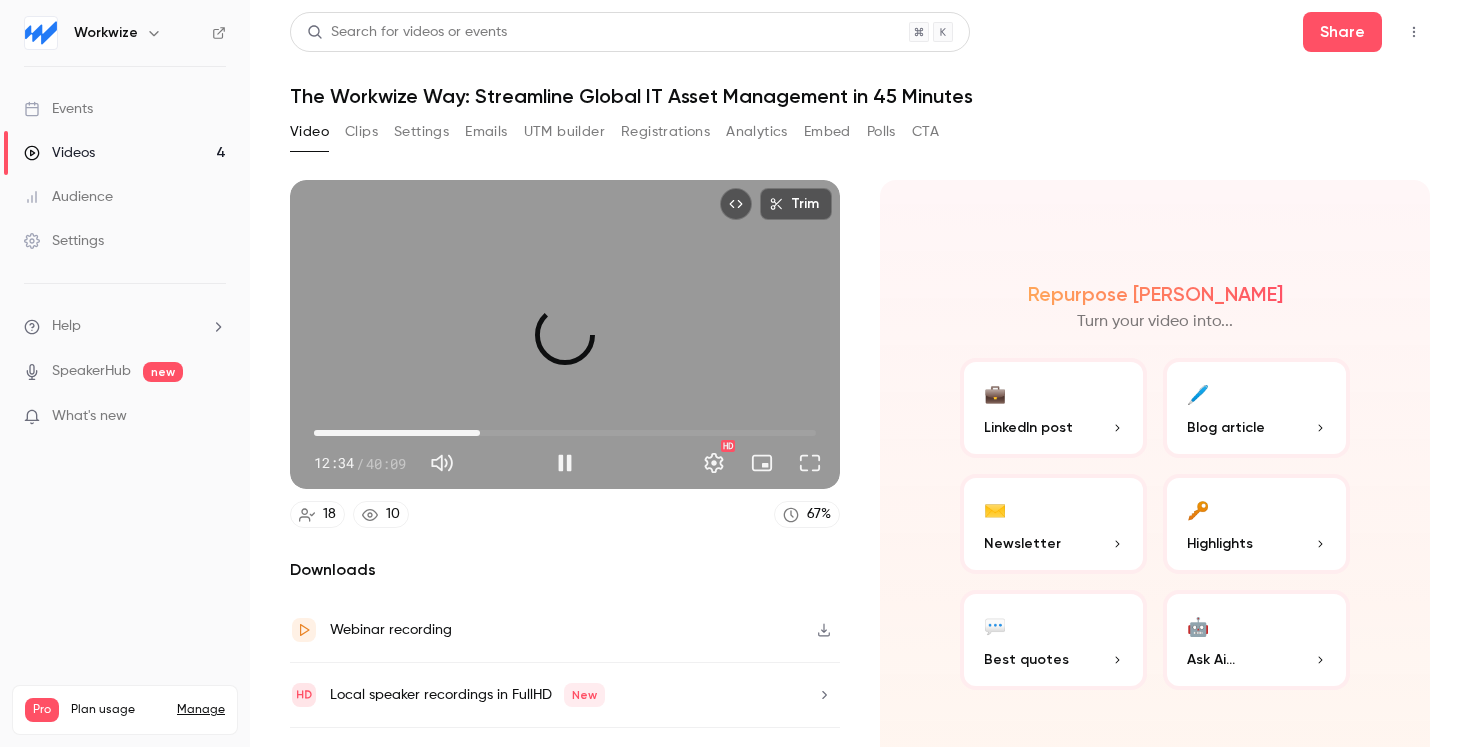 click on "13:16" at bounding box center [480, 433] 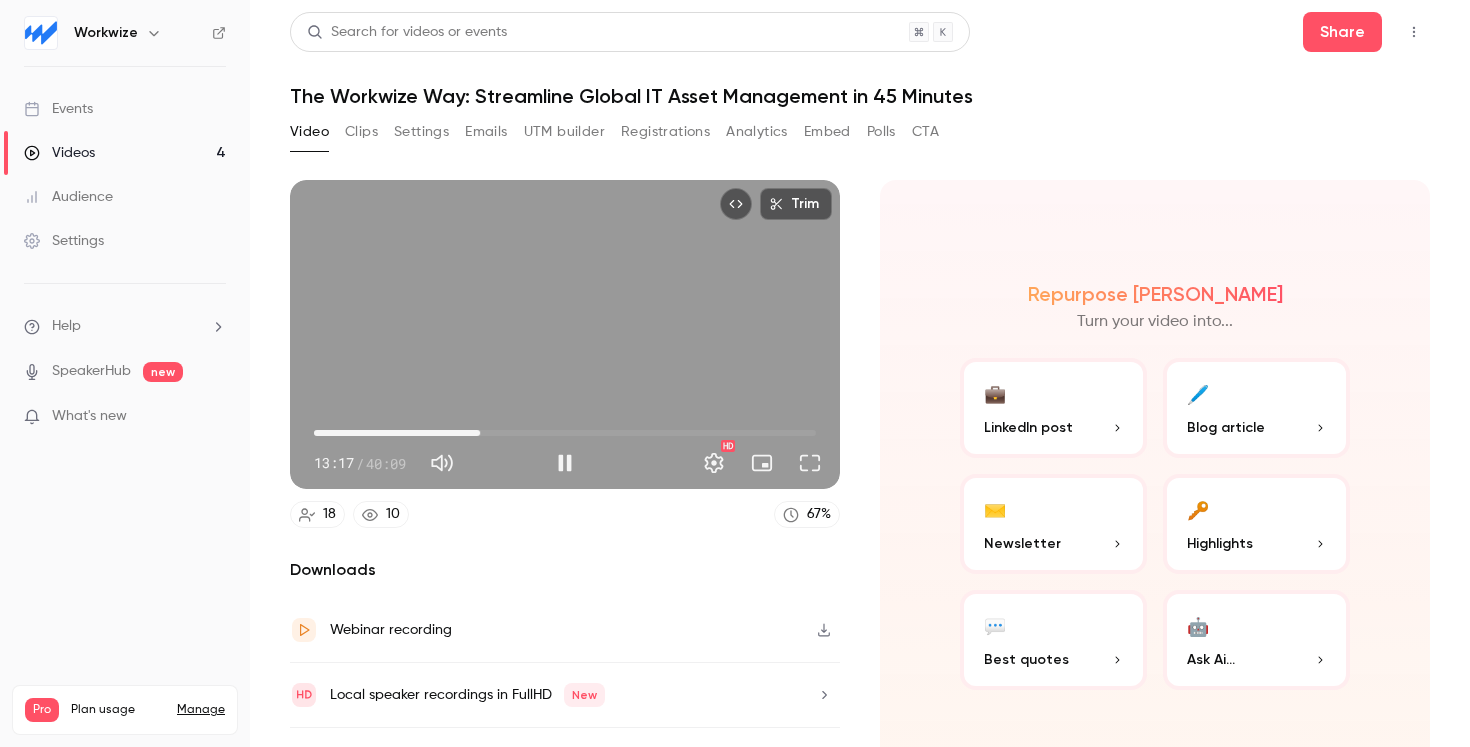 click on "13:17" at bounding box center (480, 433) 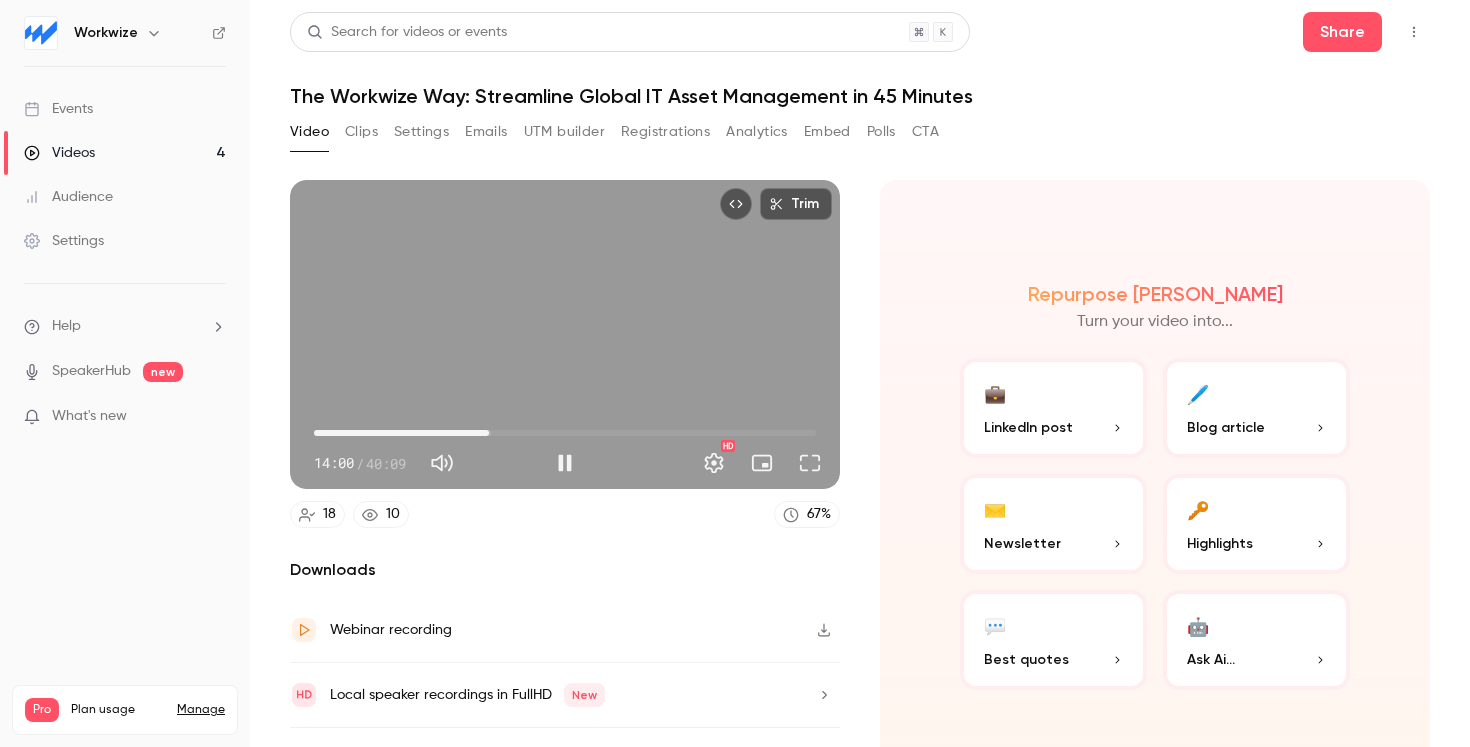 click on "14:00" at bounding box center (565, 433) 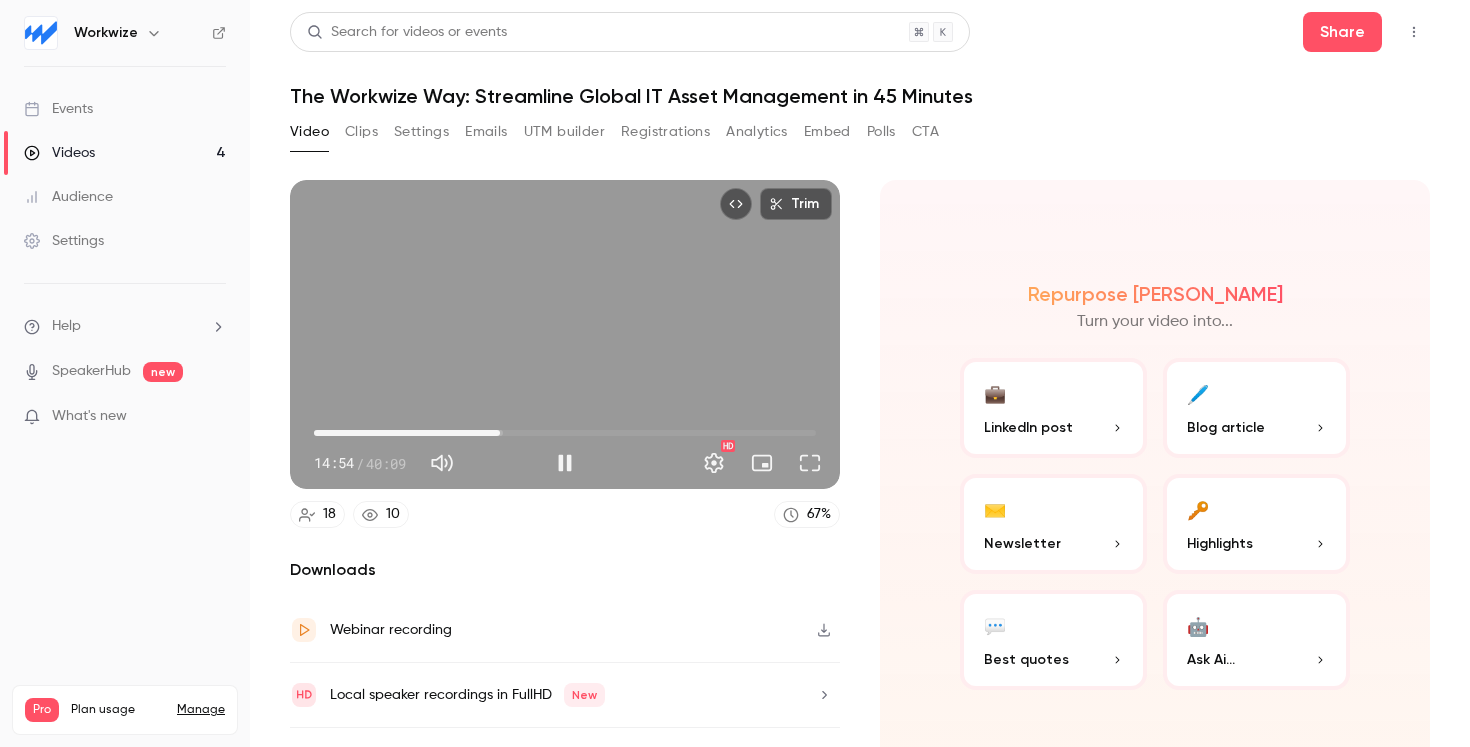 click on "14:54" at bounding box center [500, 433] 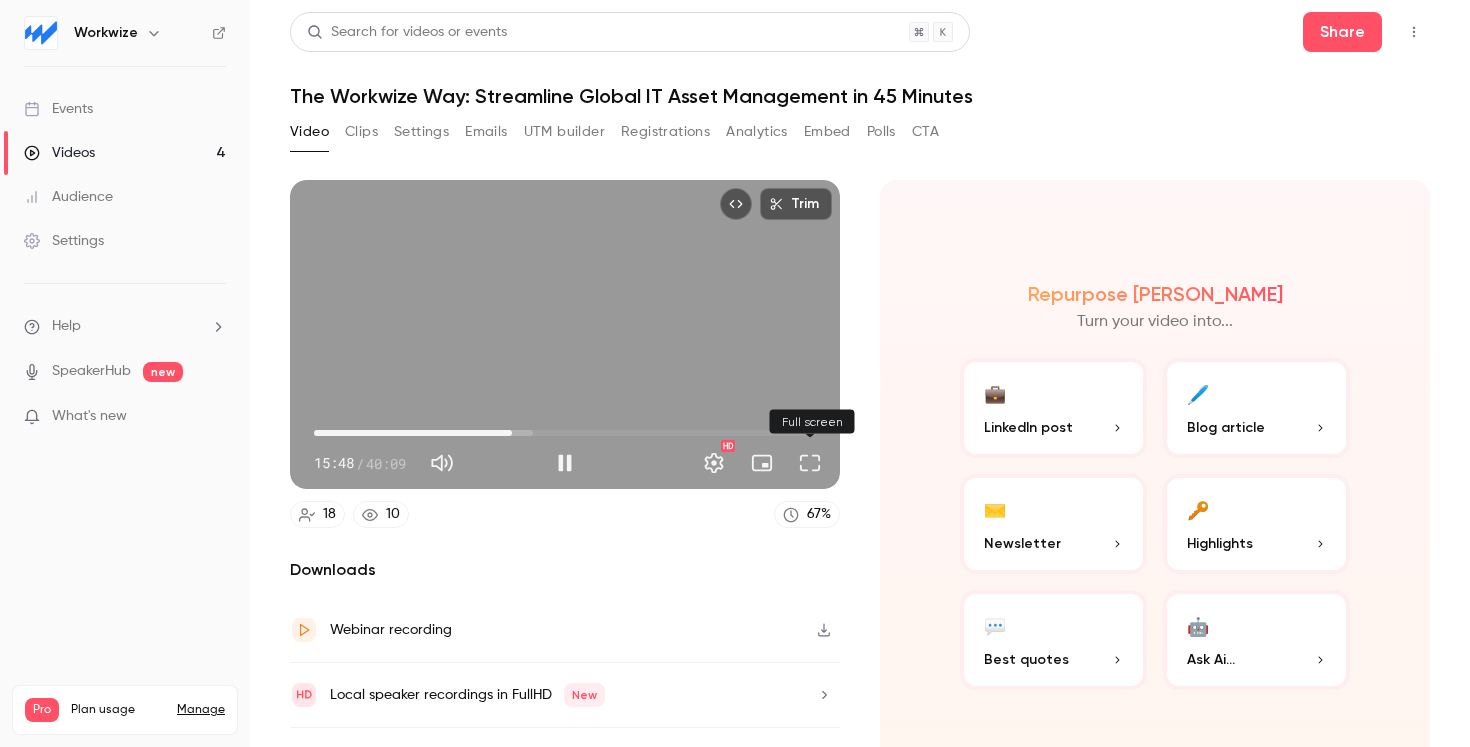 click at bounding box center [810, 463] 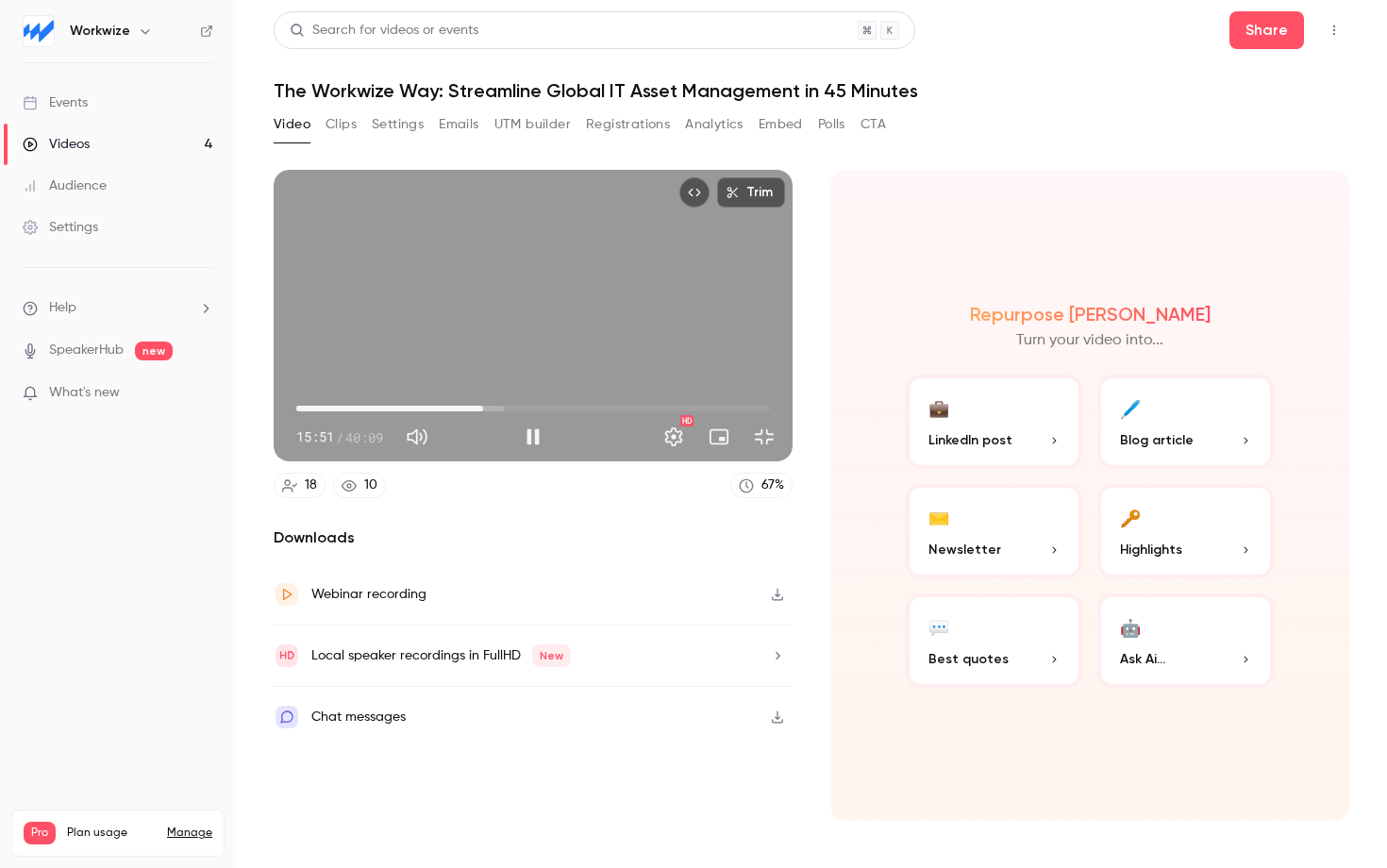 click at bounding box center [764, 437] 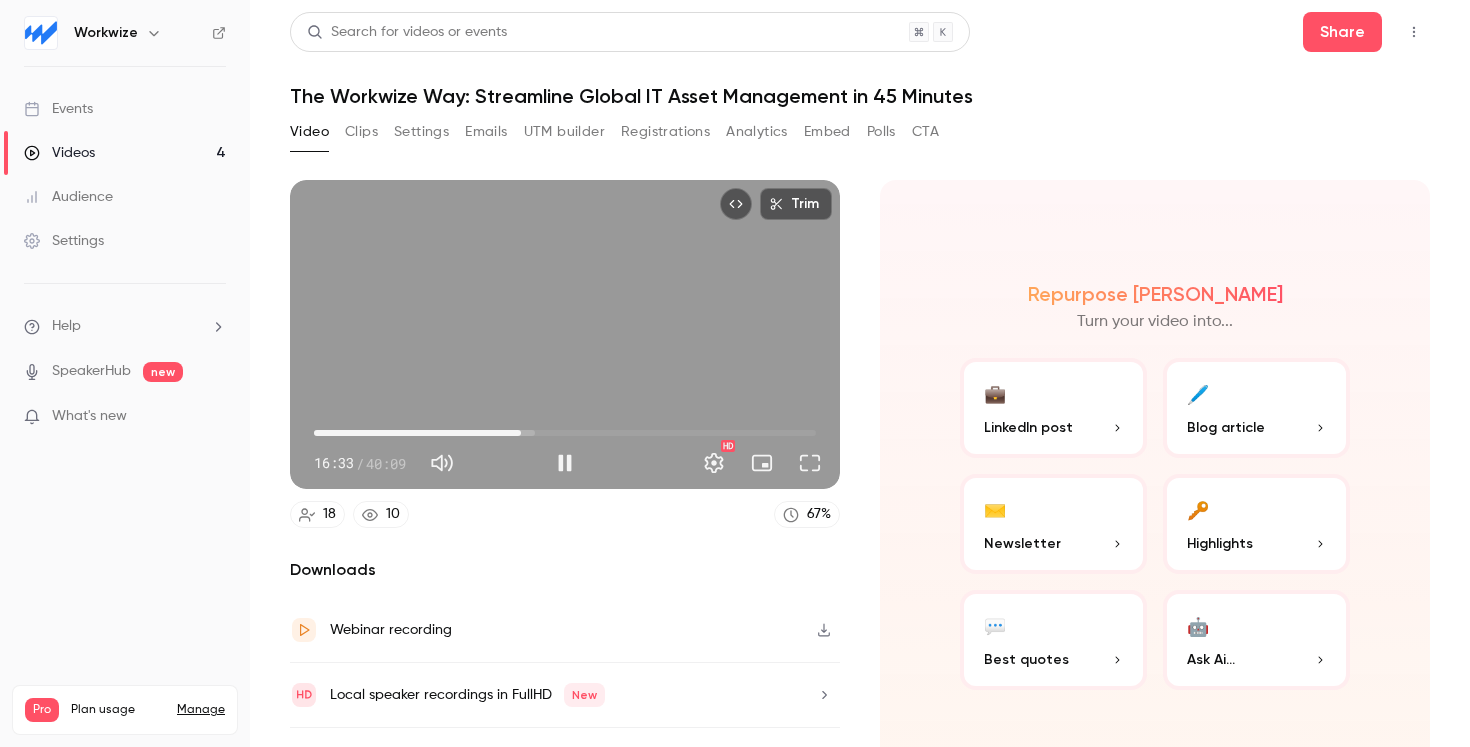click on "16:33" at bounding box center (521, 433) 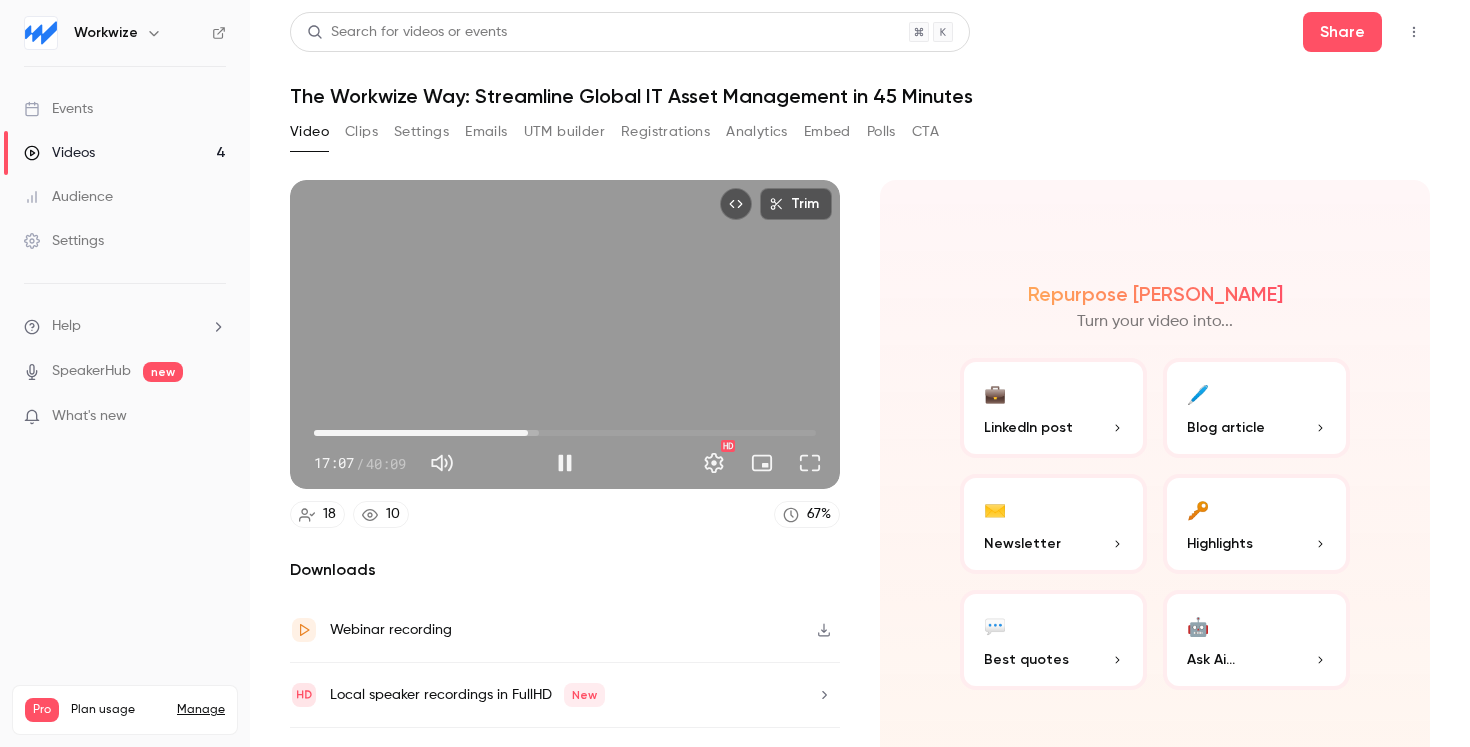 click on "17:07" at bounding box center (528, 433) 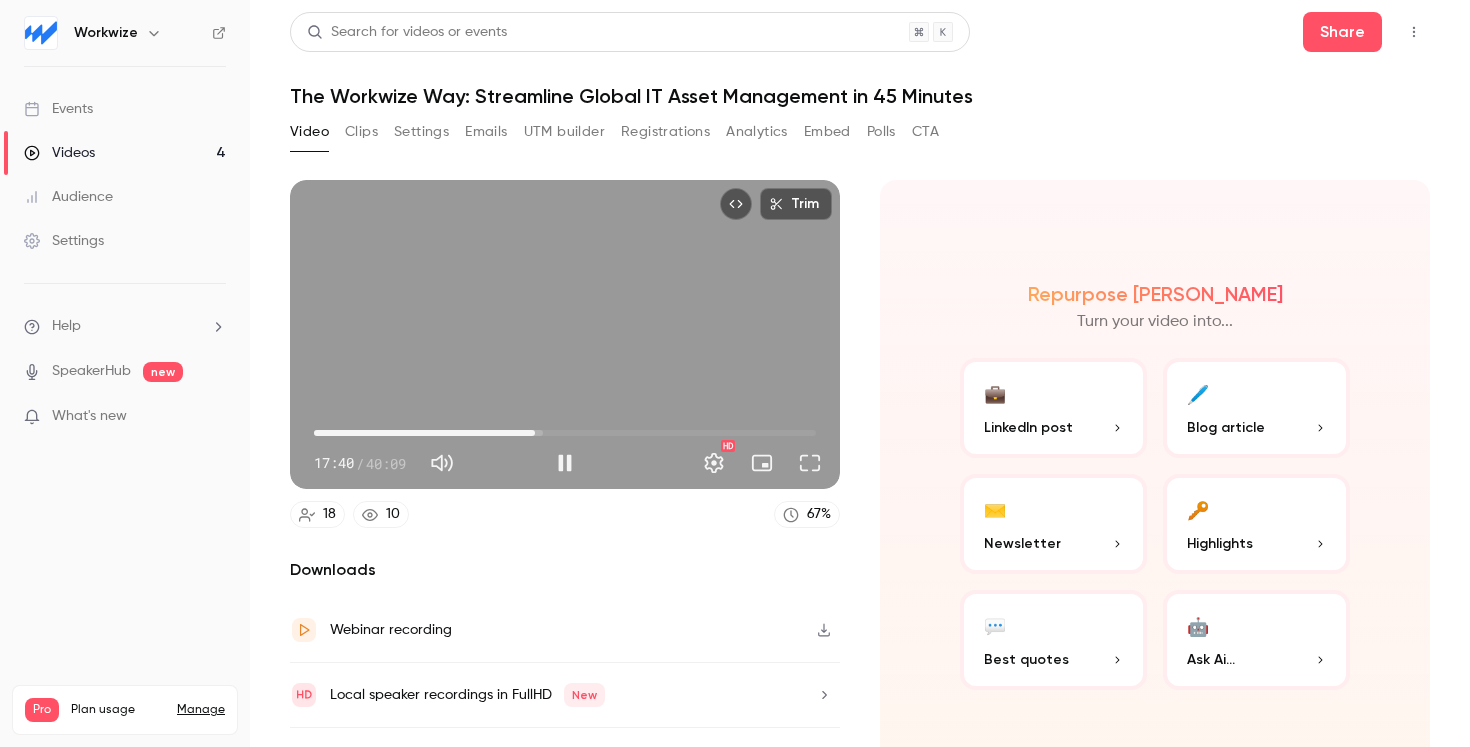 click on "17:40" at bounding box center [535, 433] 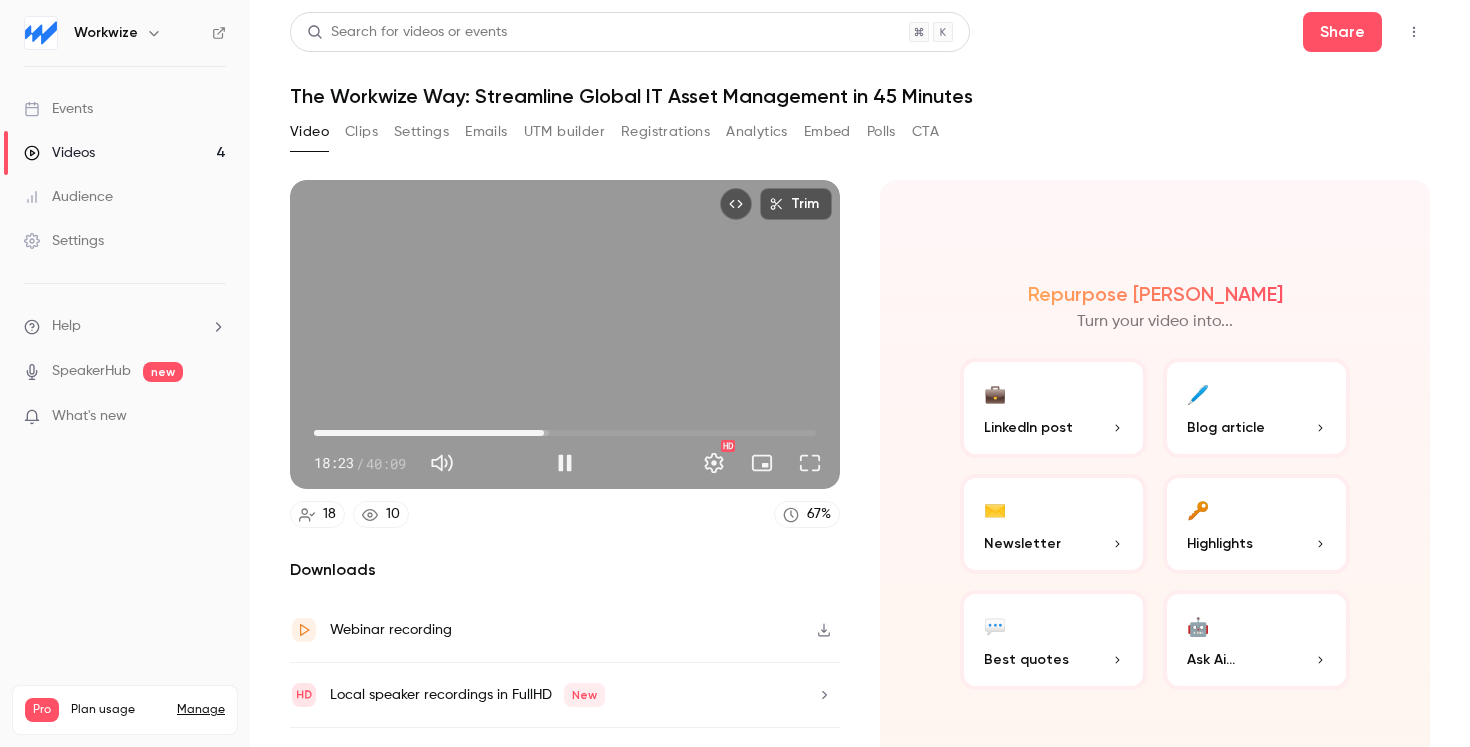 click on "18:23" at bounding box center [544, 433] 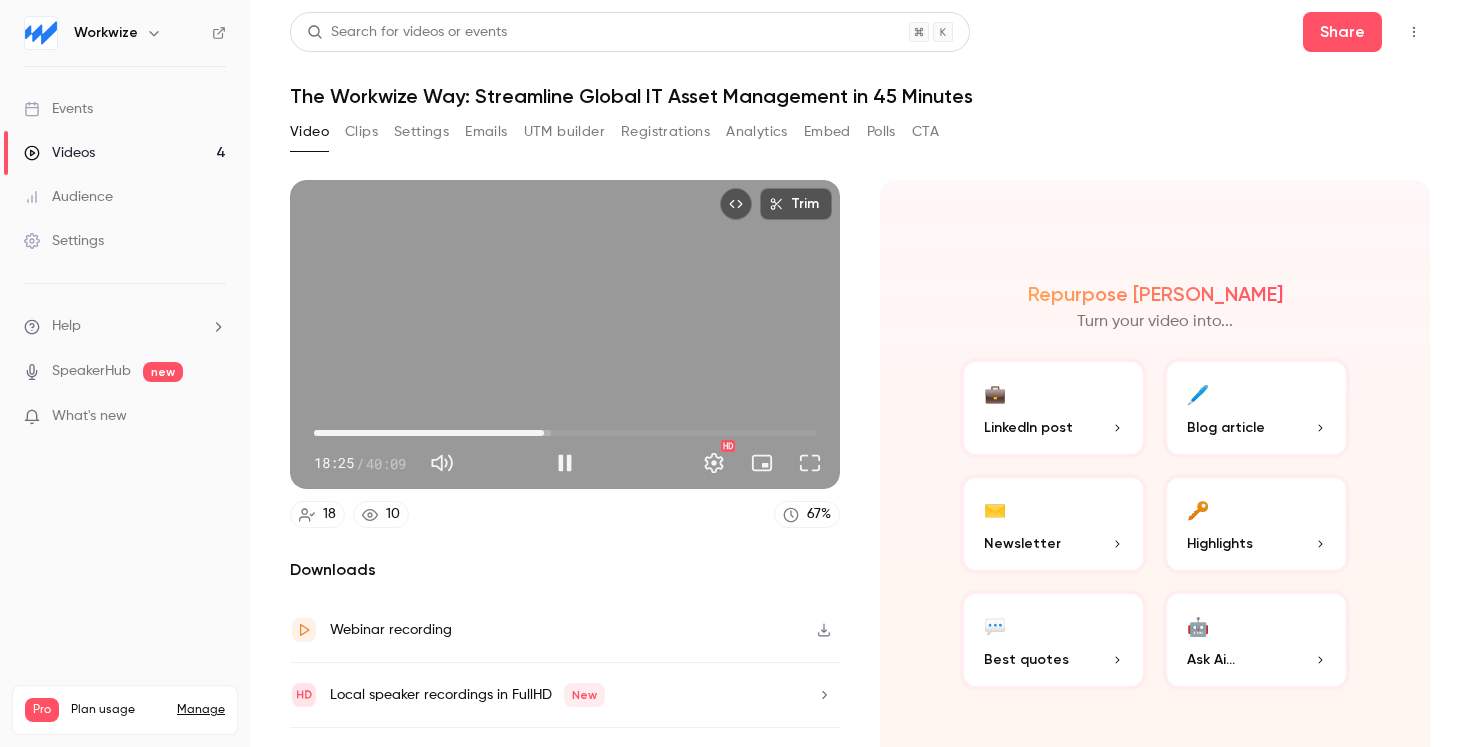 click on "18:25" at bounding box center (544, 433) 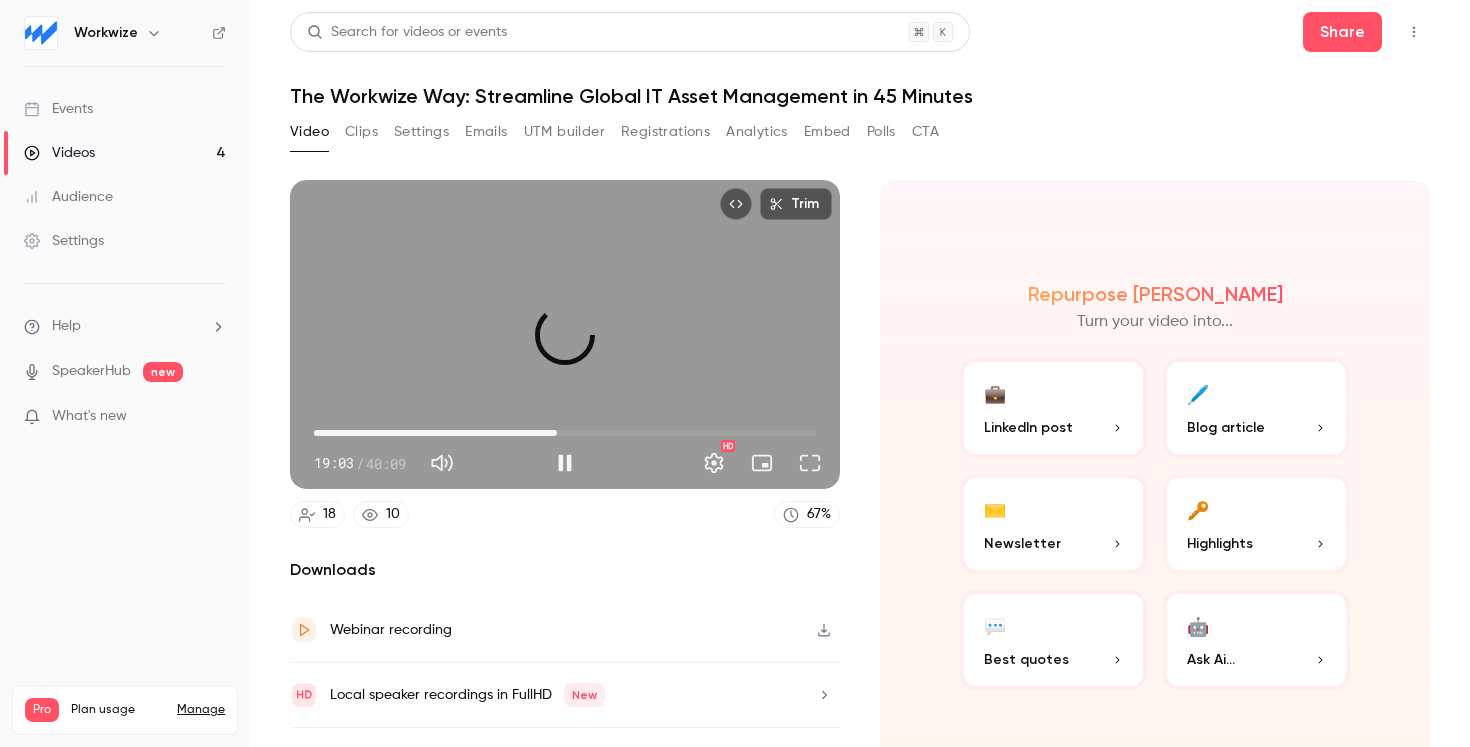 click on "19:26" at bounding box center [557, 433] 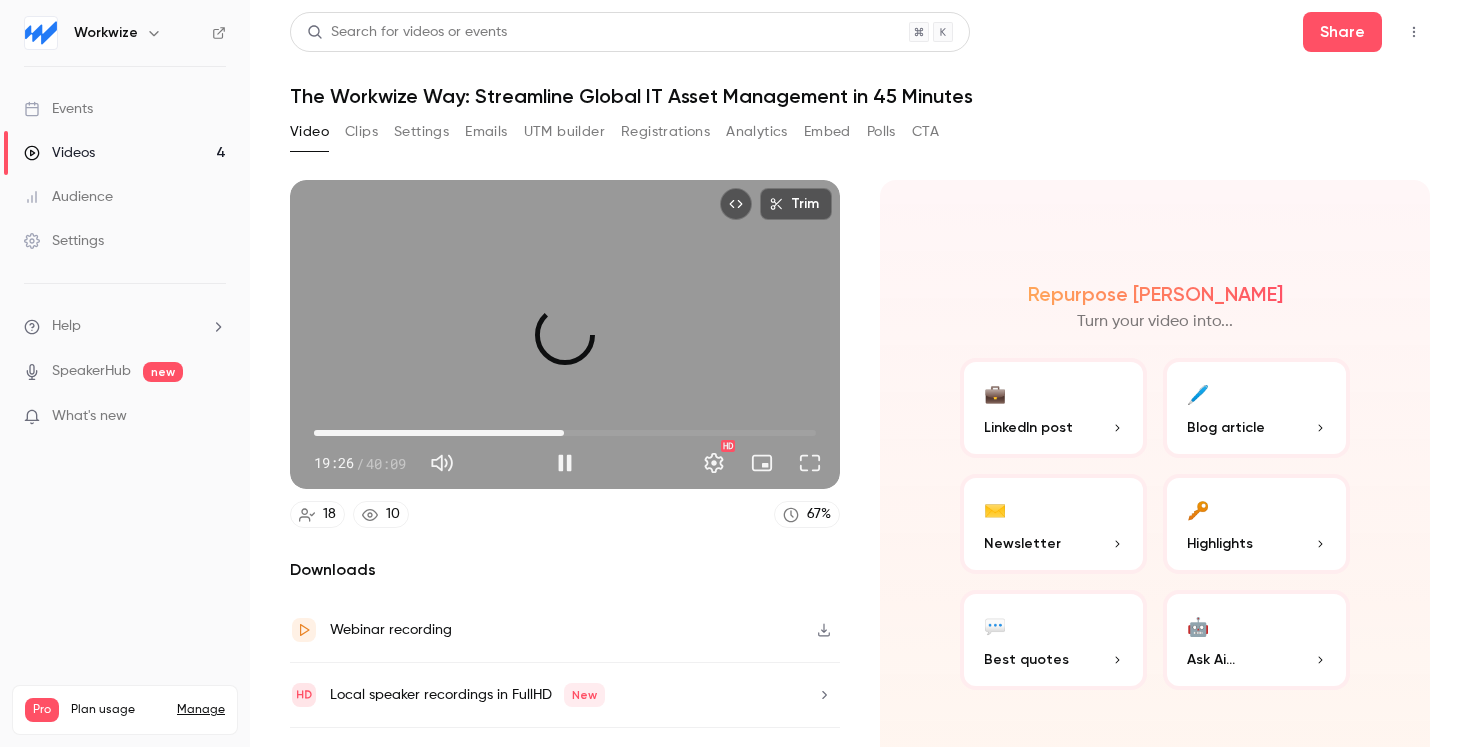 click on "19:59" at bounding box center [564, 433] 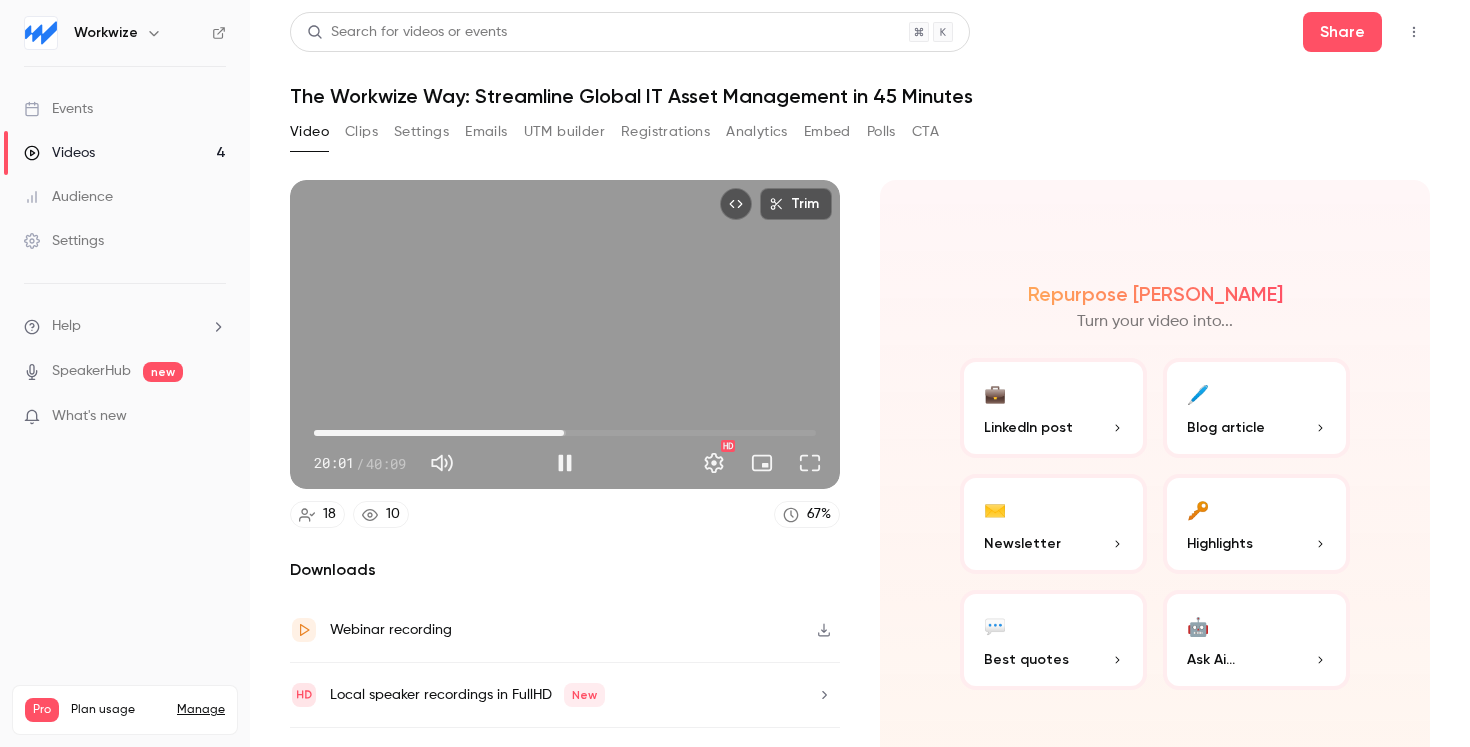 click on "20:01" at bounding box center (564, 433) 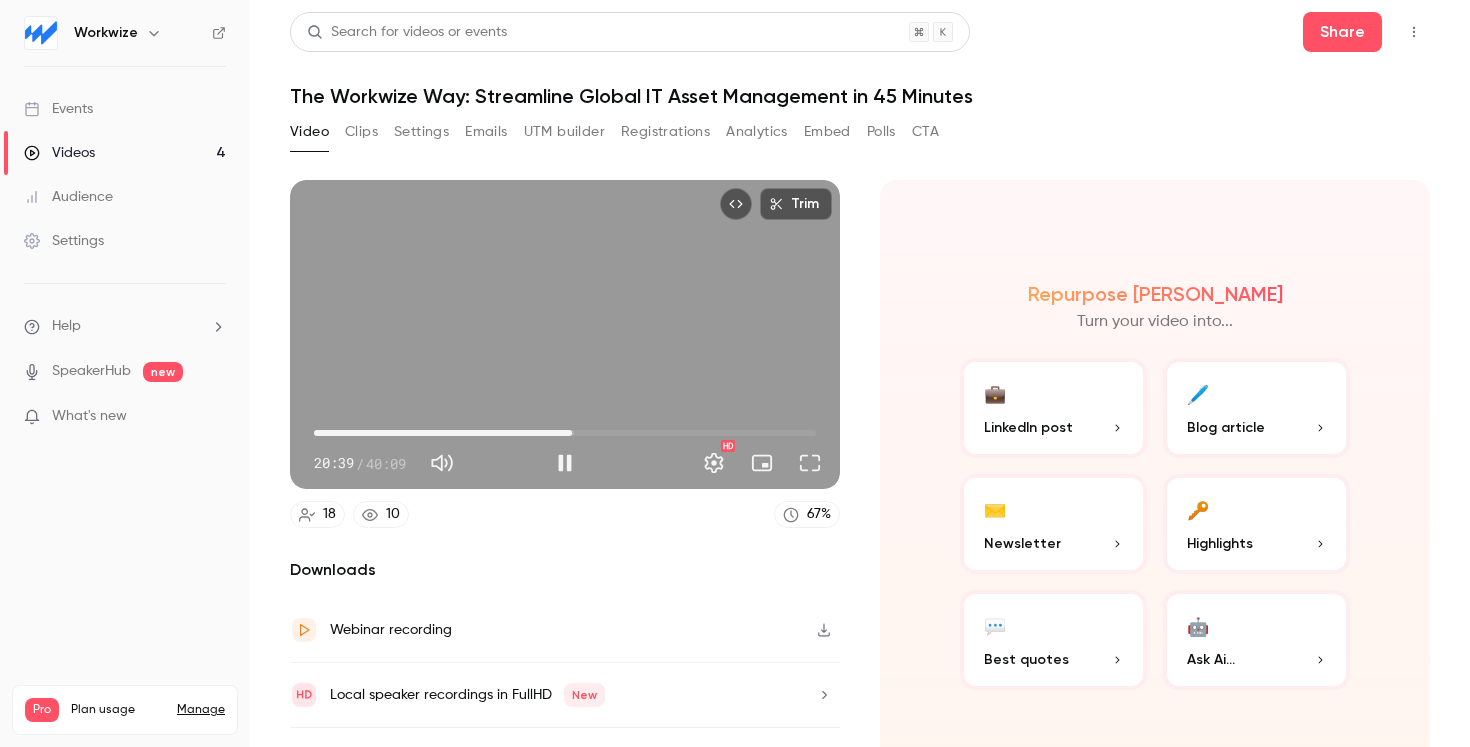 click on "20:39" at bounding box center (572, 433) 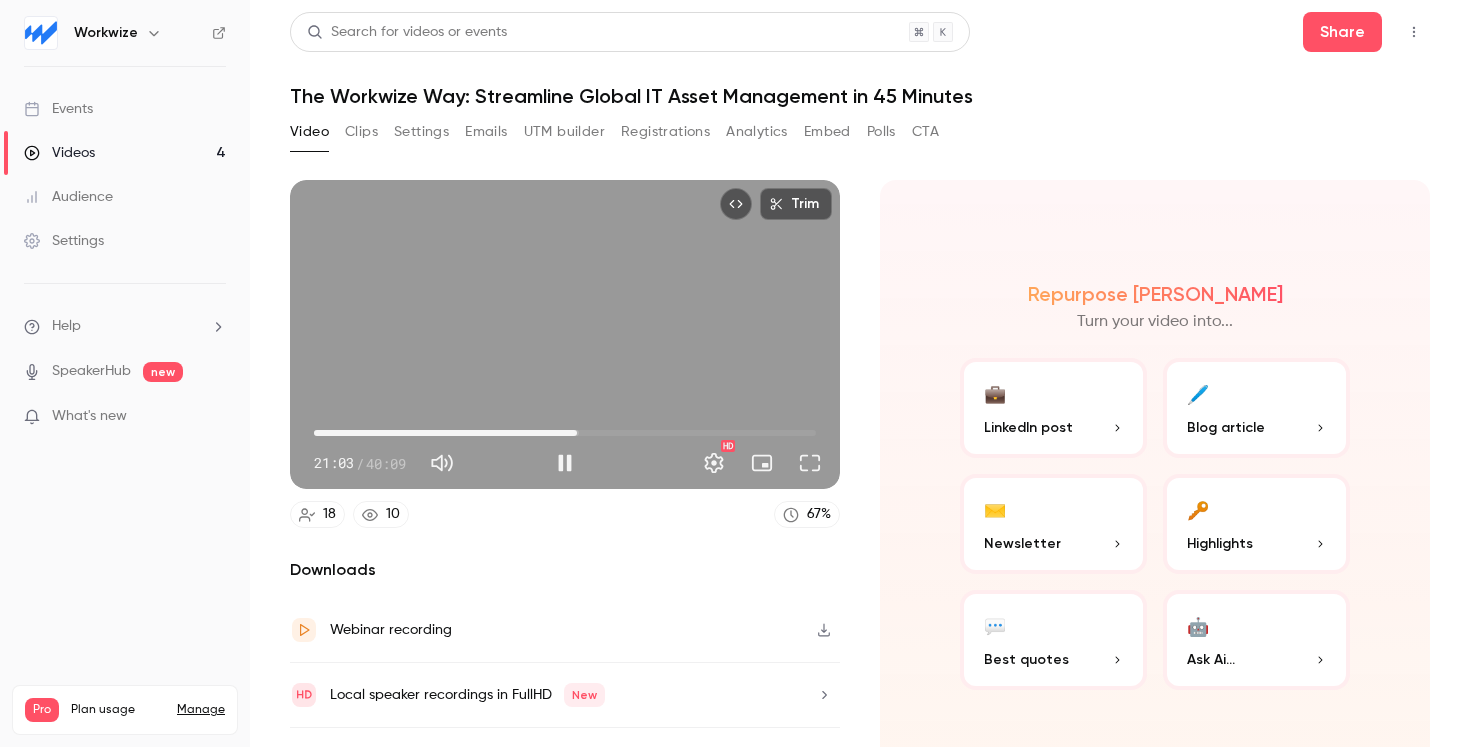 click on "21:03" at bounding box center [577, 433] 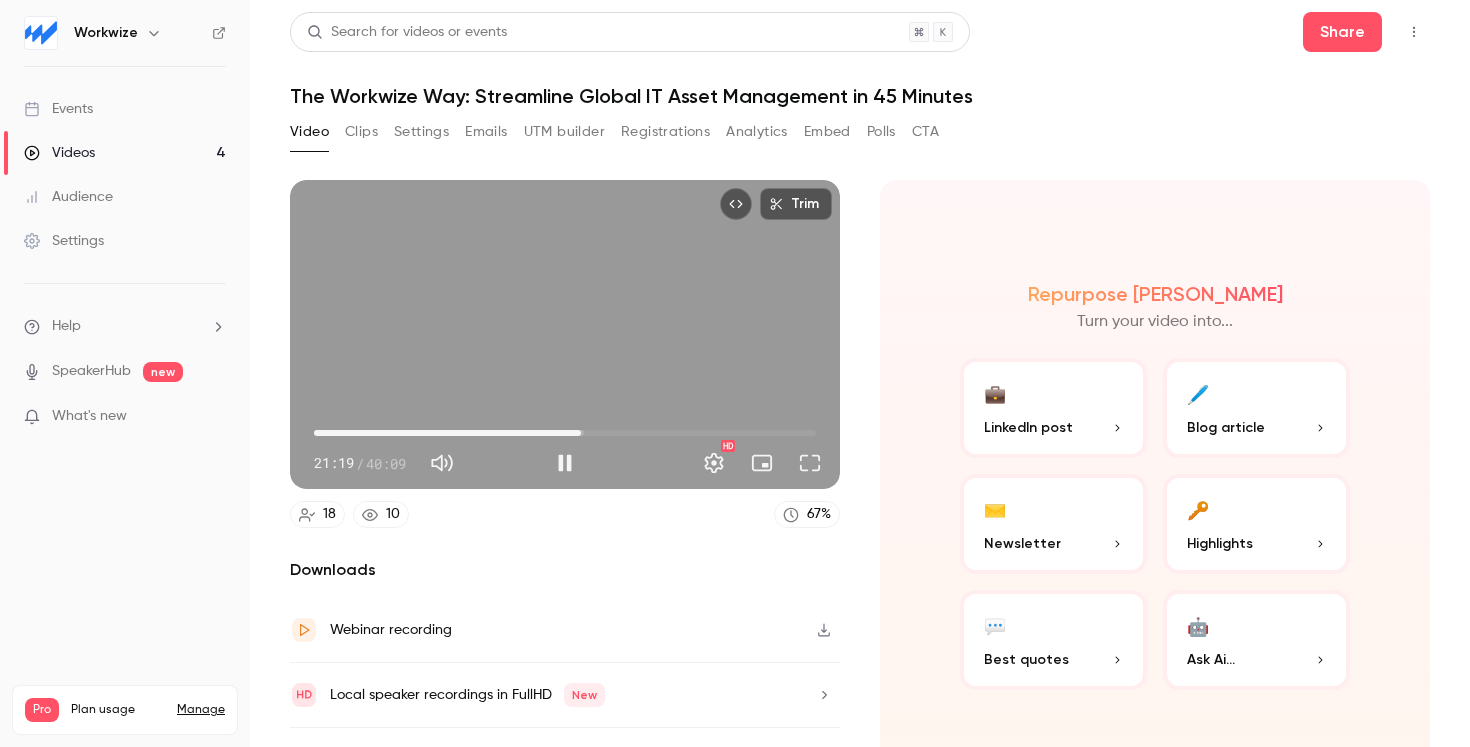 click on "21:19" at bounding box center (581, 433) 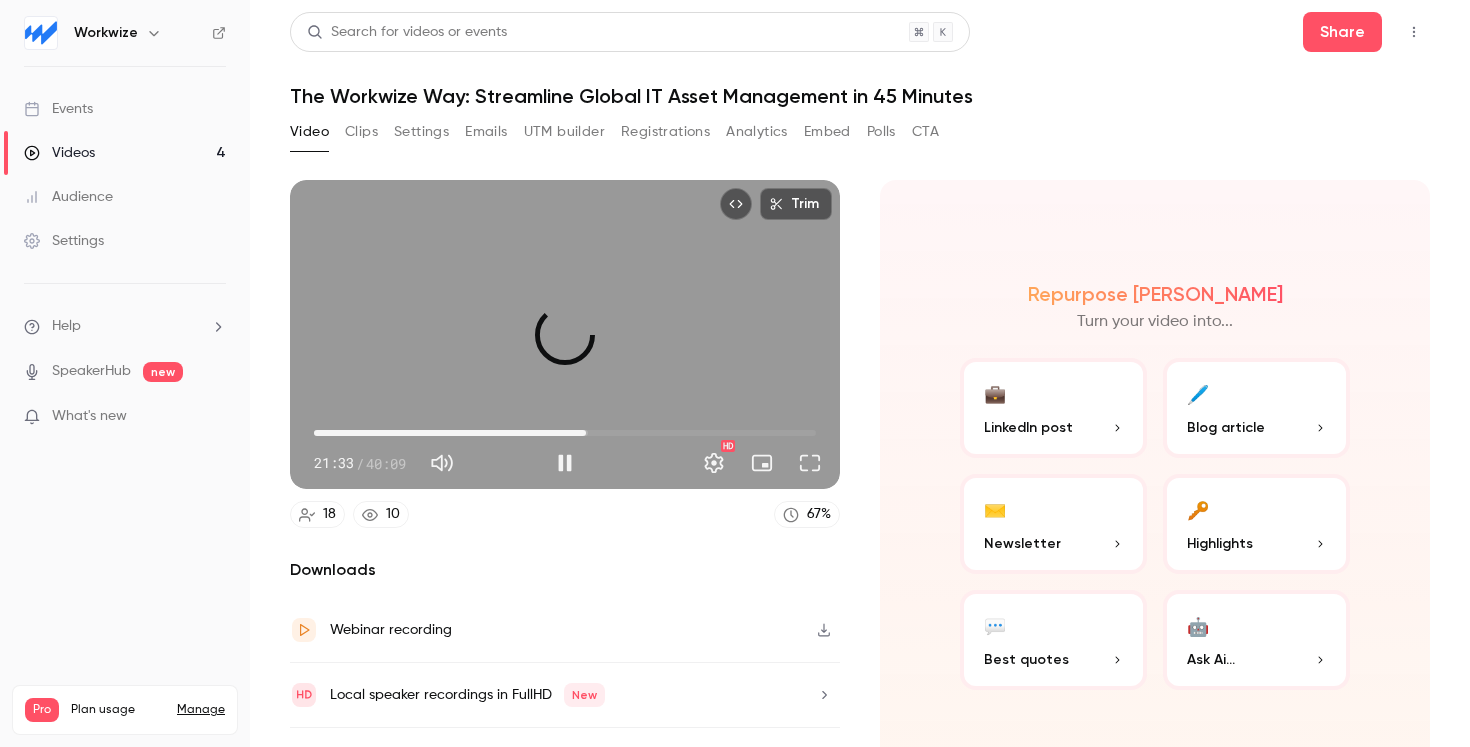 click on "21:45" at bounding box center (586, 433) 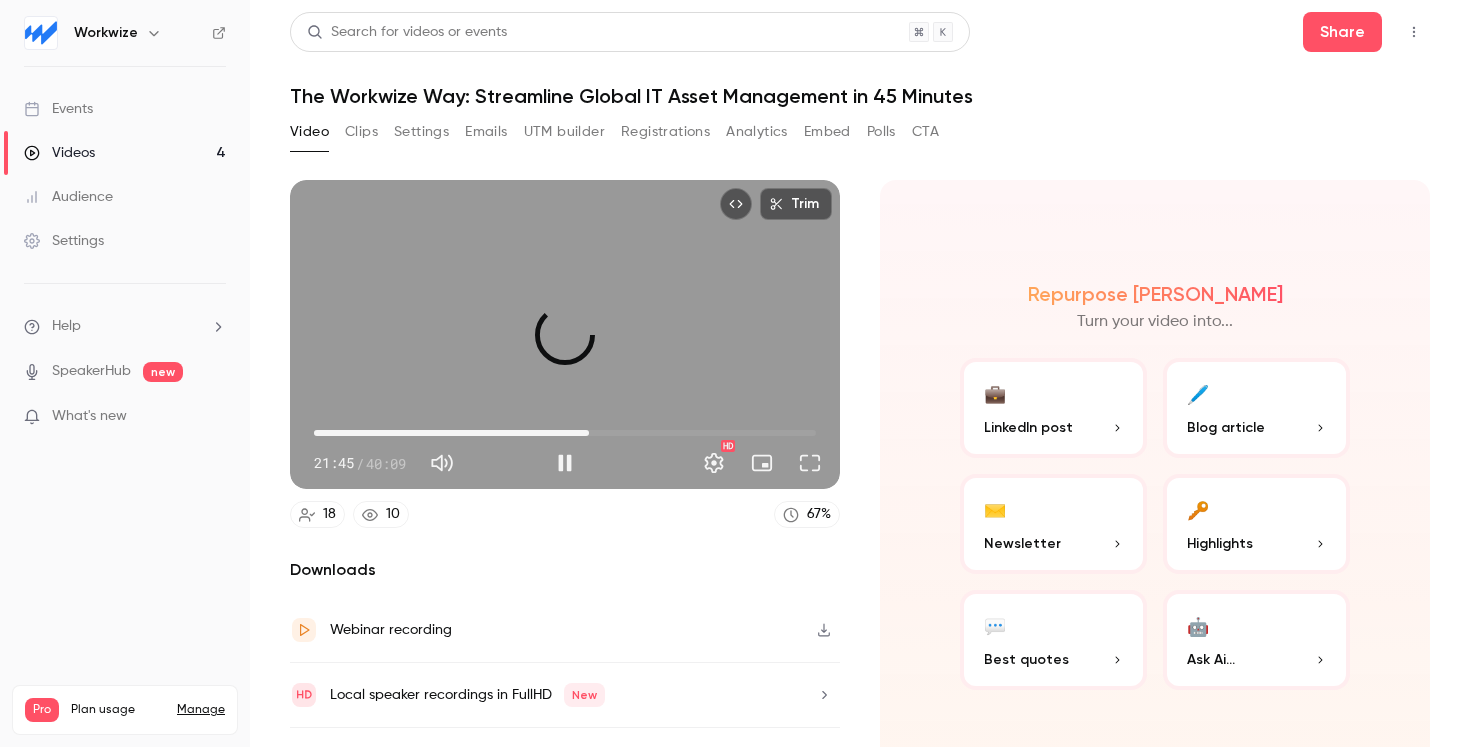 click on "21:59" at bounding box center (589, 433) 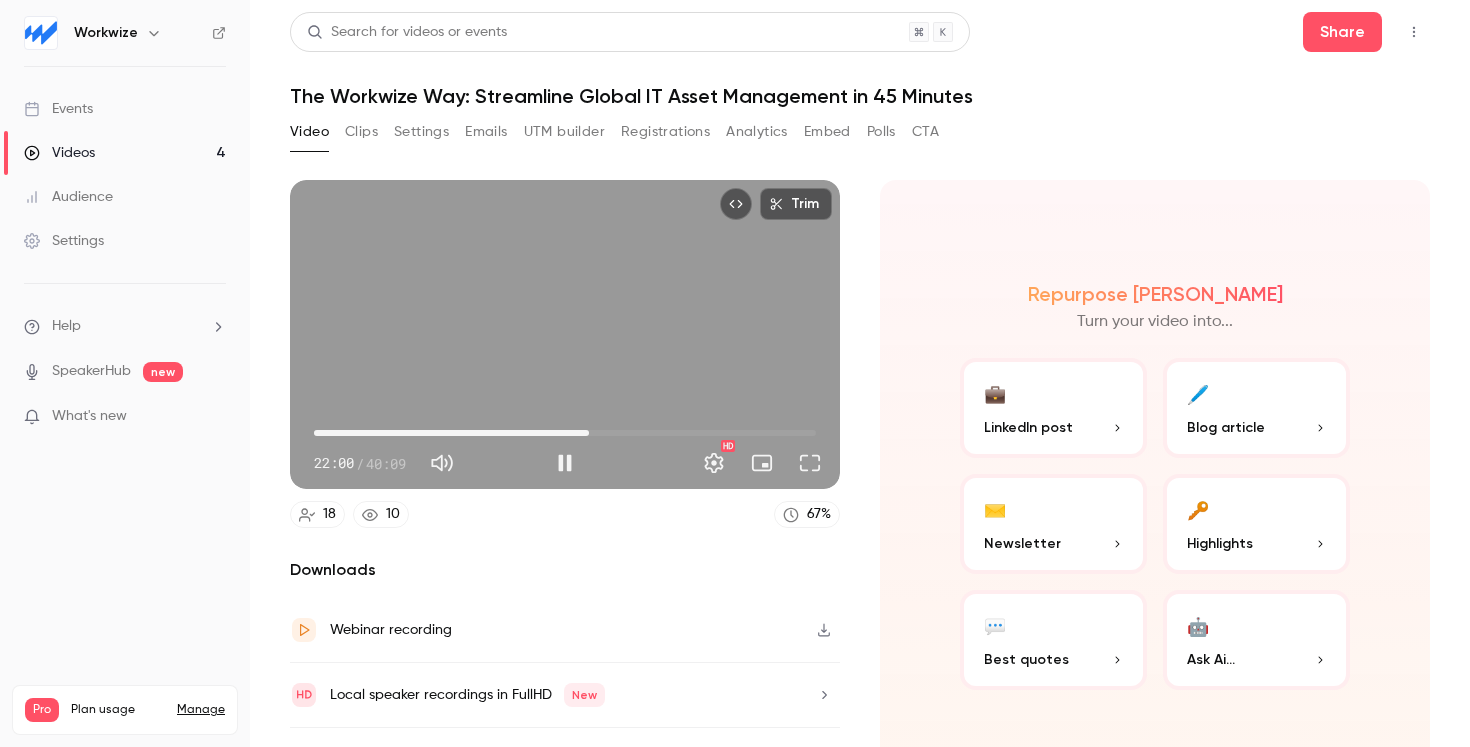 click on "22:00" at bounding box center [589, 433] 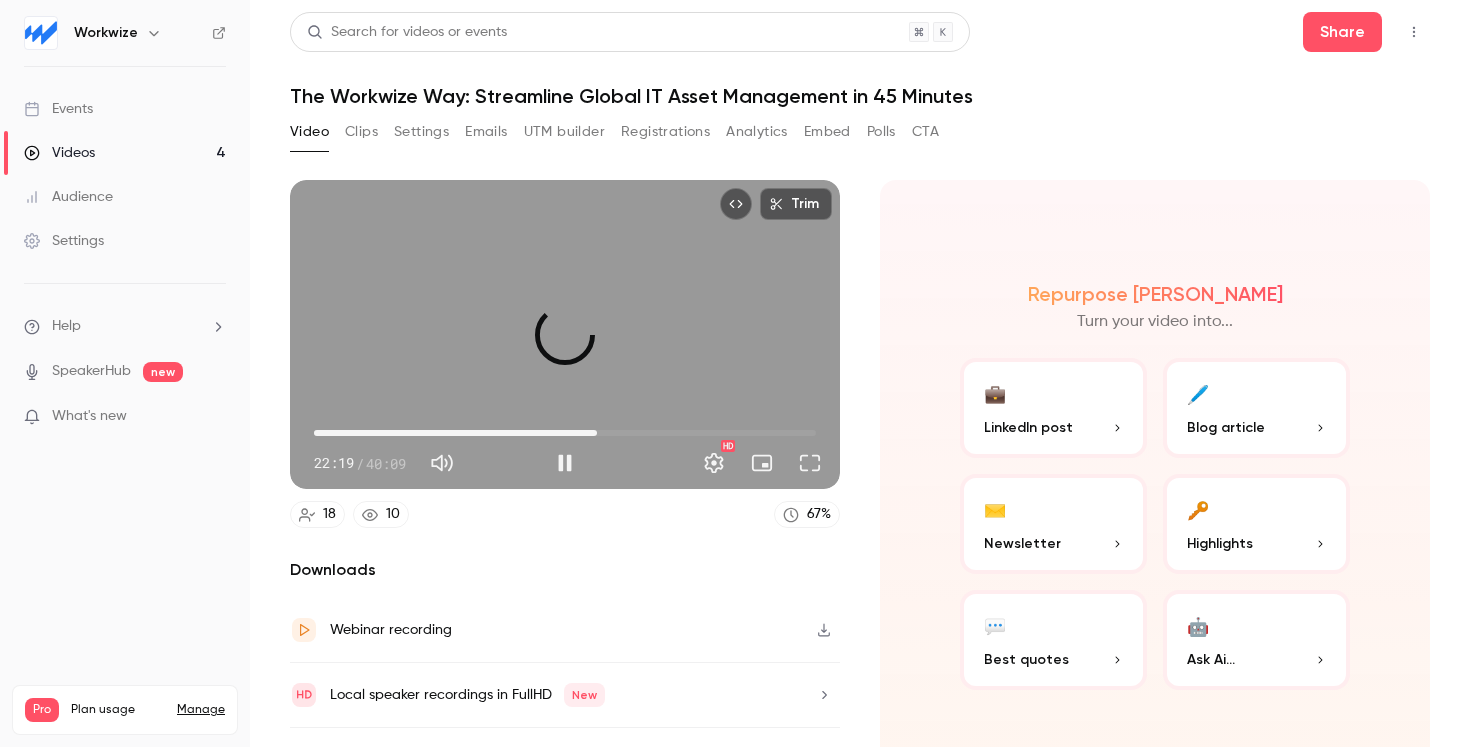 click on "22:38" at bounding box center [597, 433] 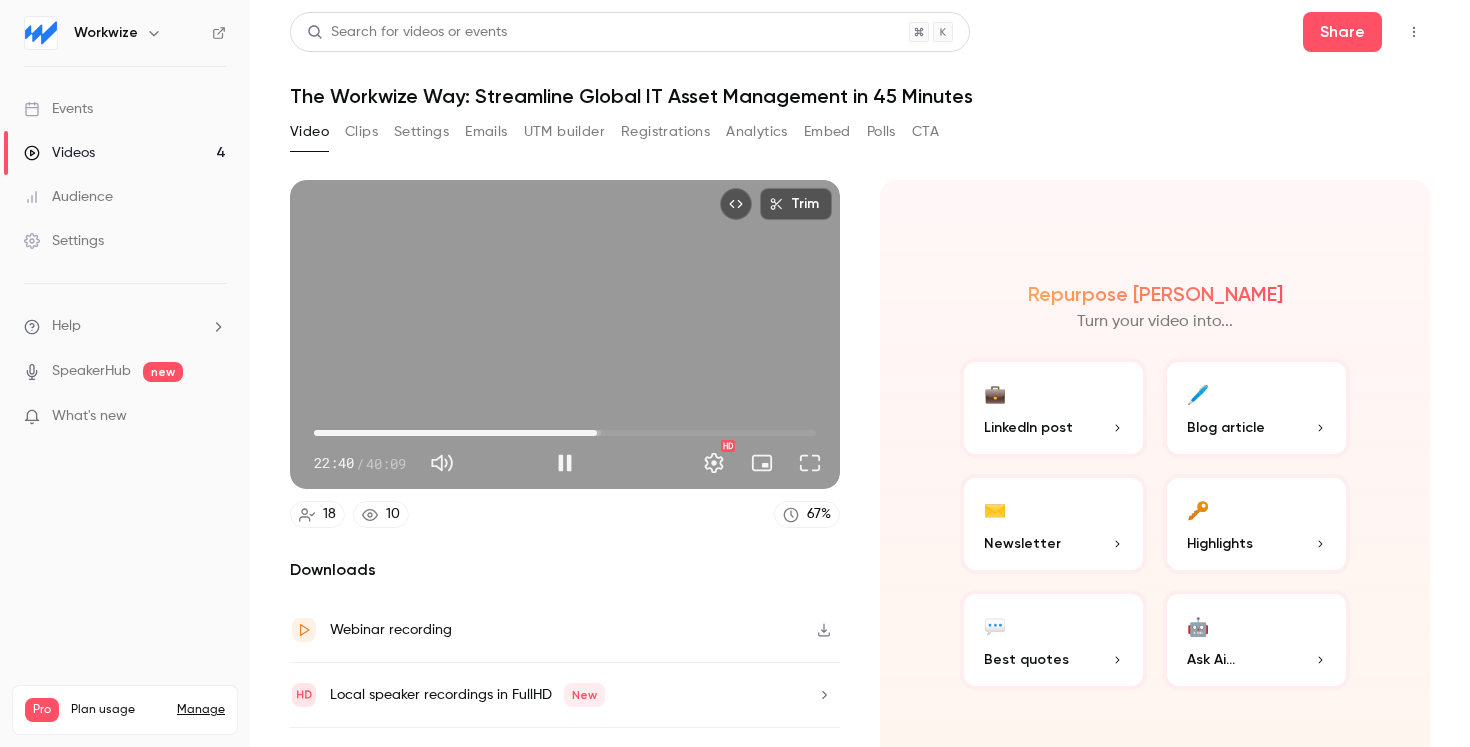 click on "22:40" at bounding box center [597, 433] 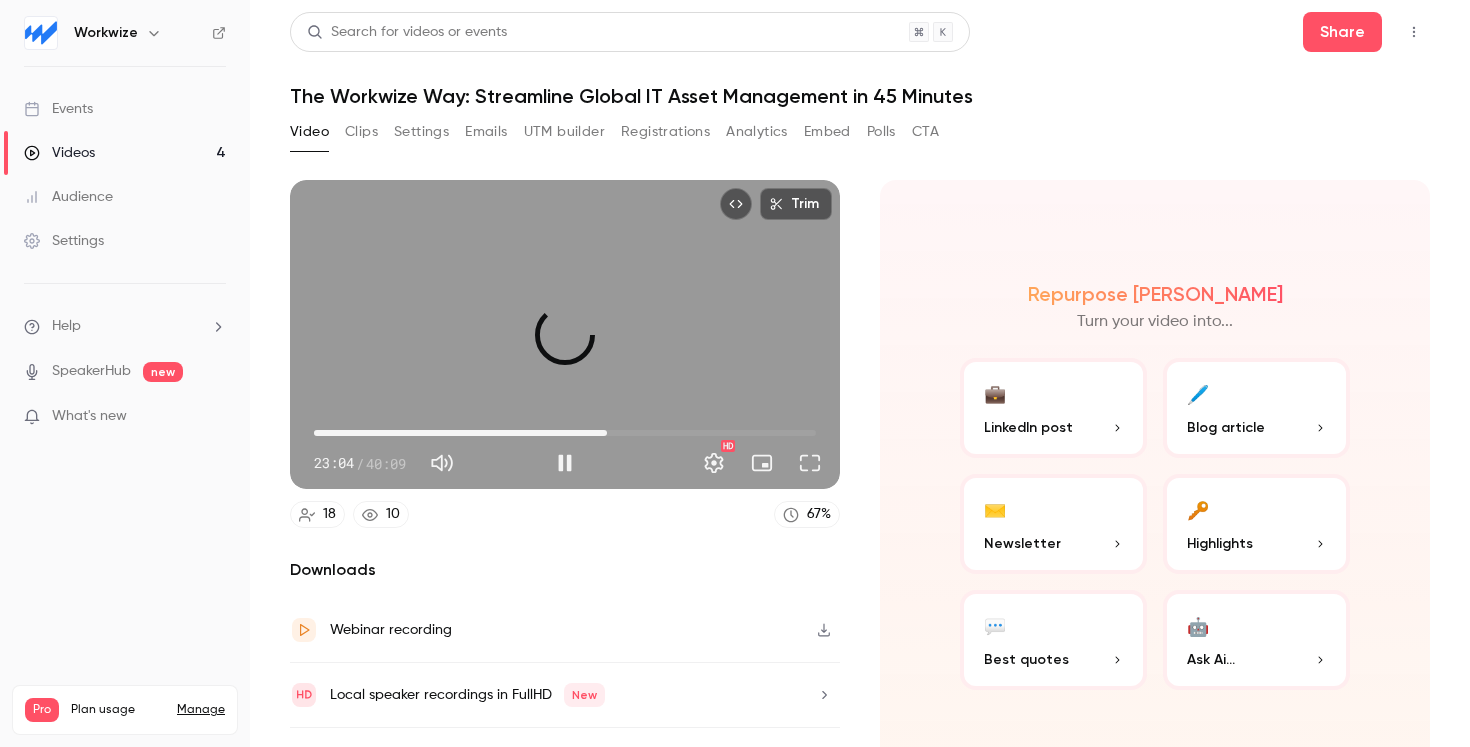 click on "23:26" at bounding box center (607, 433) 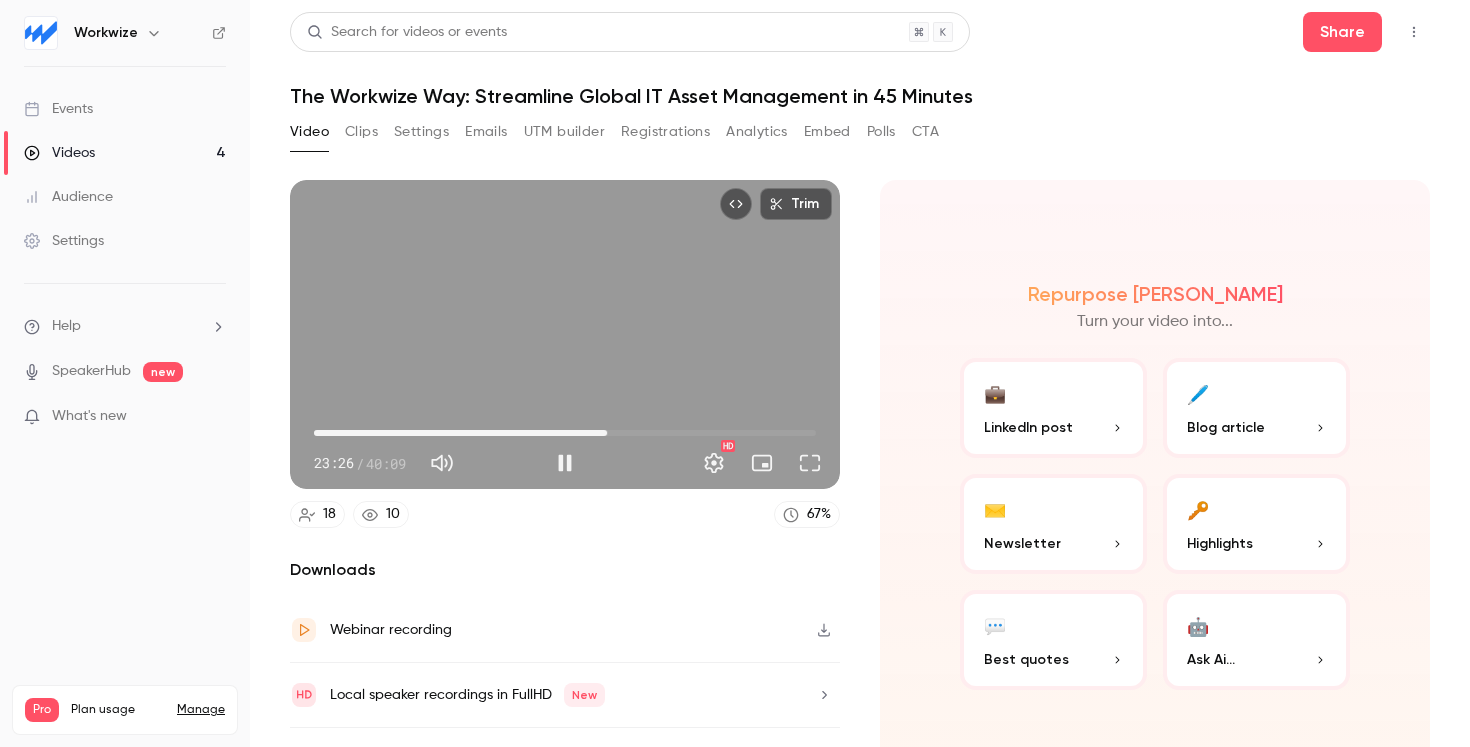 click on "23:26" at bounding box center [607, 433] 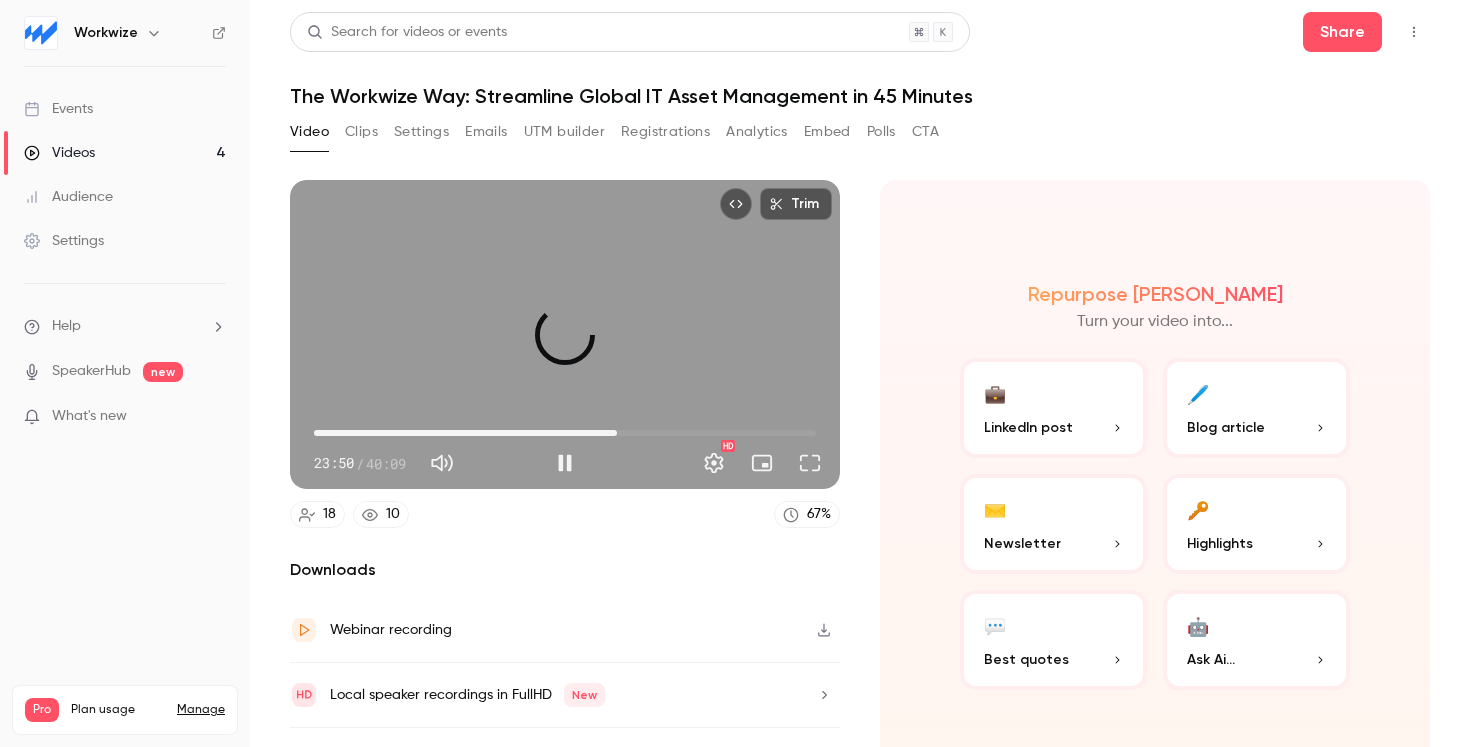 click on "24:14" at bounding box center (617, 433) 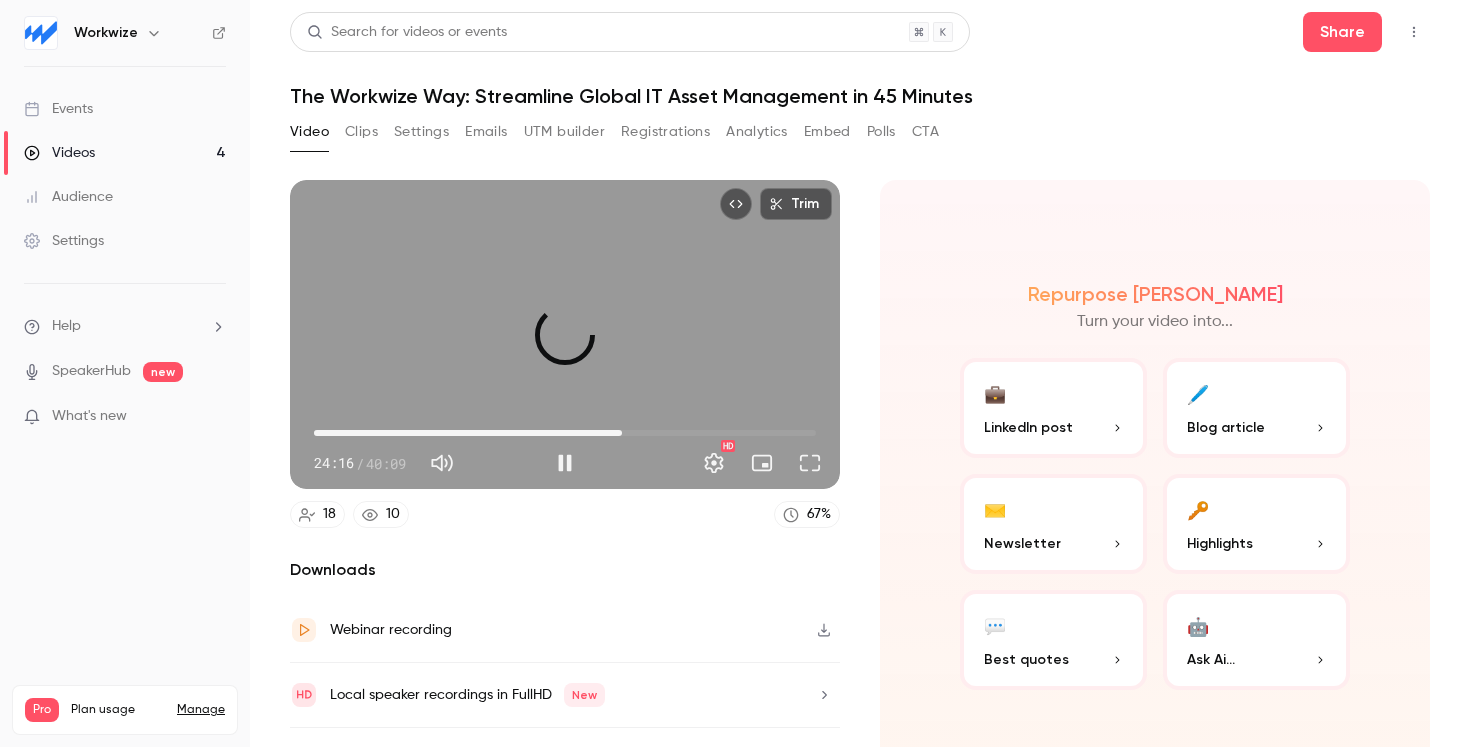 click on "24:38" at bounding box center (622, 433) 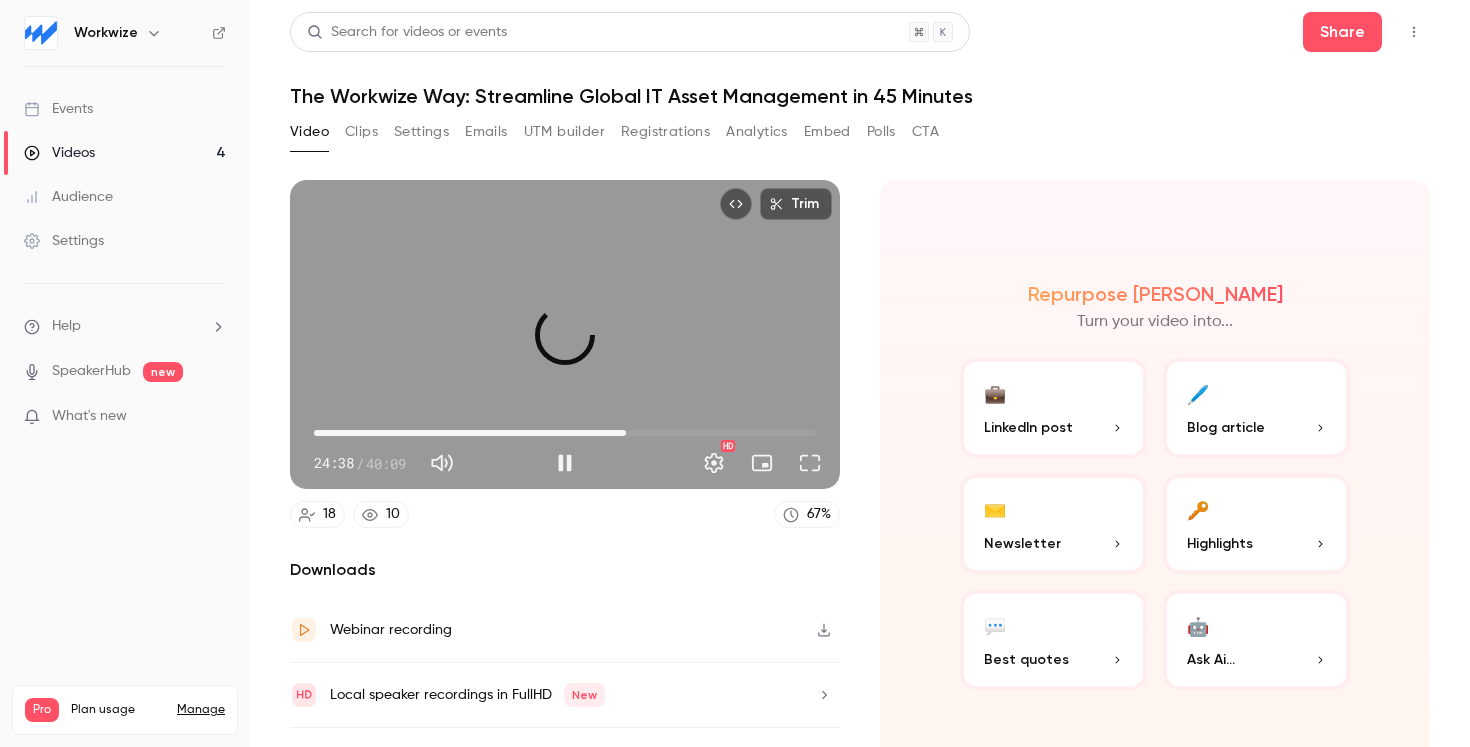 click on "24:57" at bounding box center [626, 433] 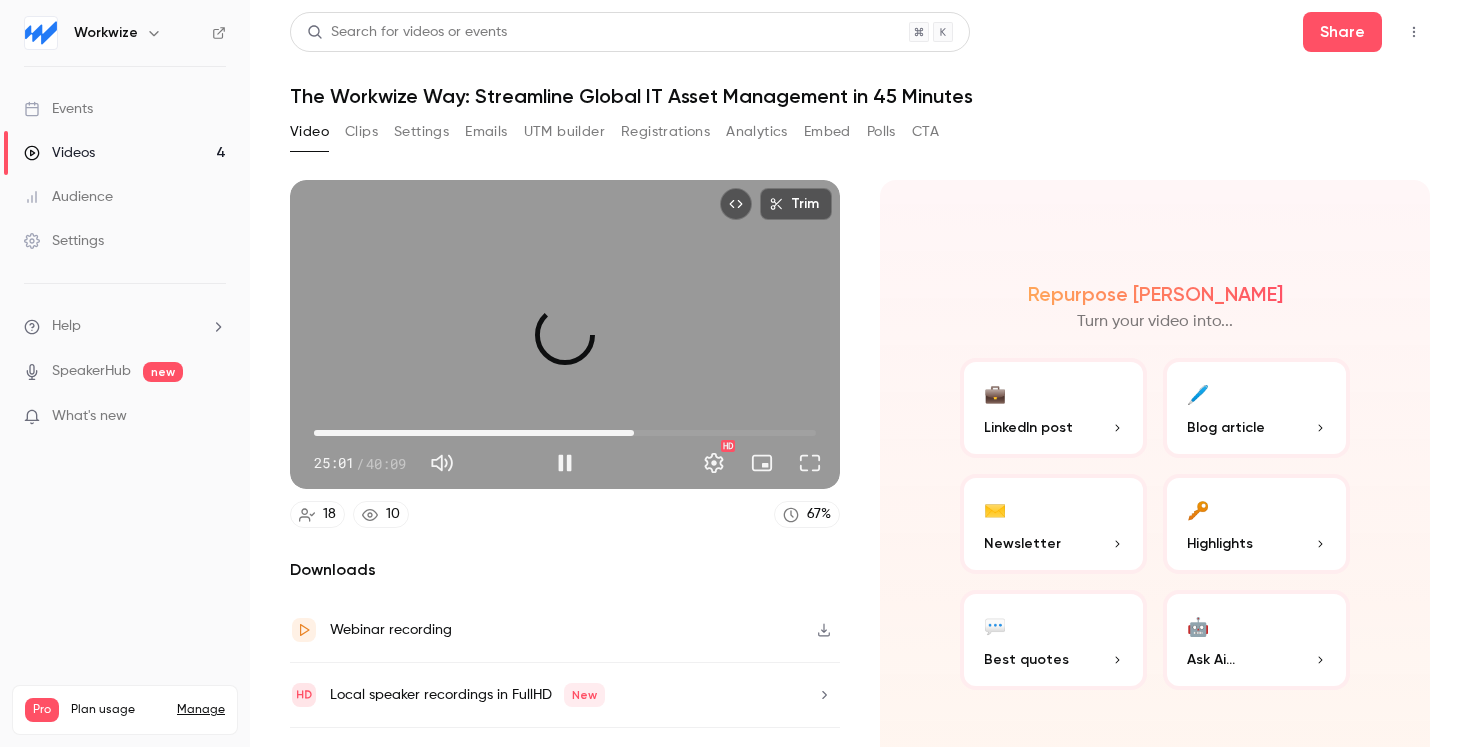 click on "25:35" at bounding box center [634, 433] 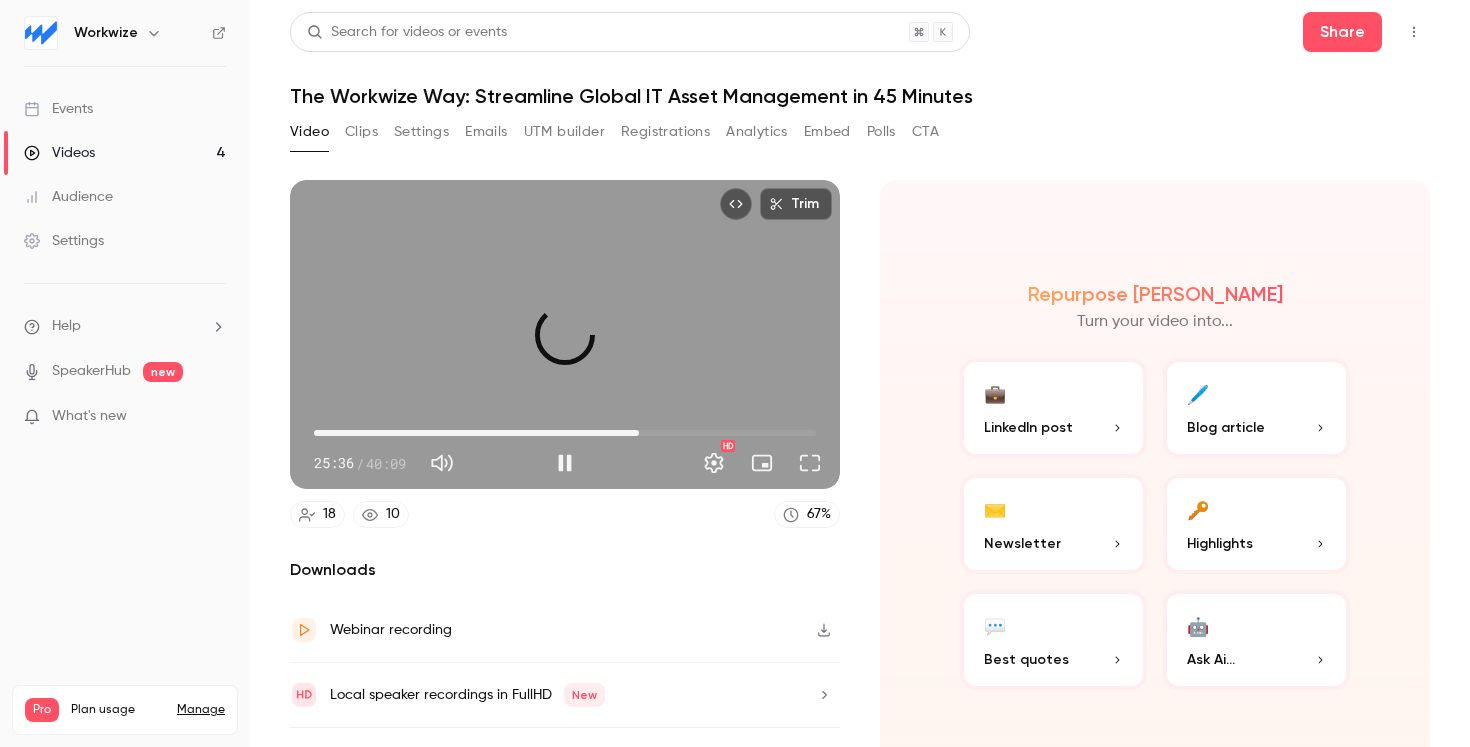 click on "25:59" at bounding box center (639, 433) 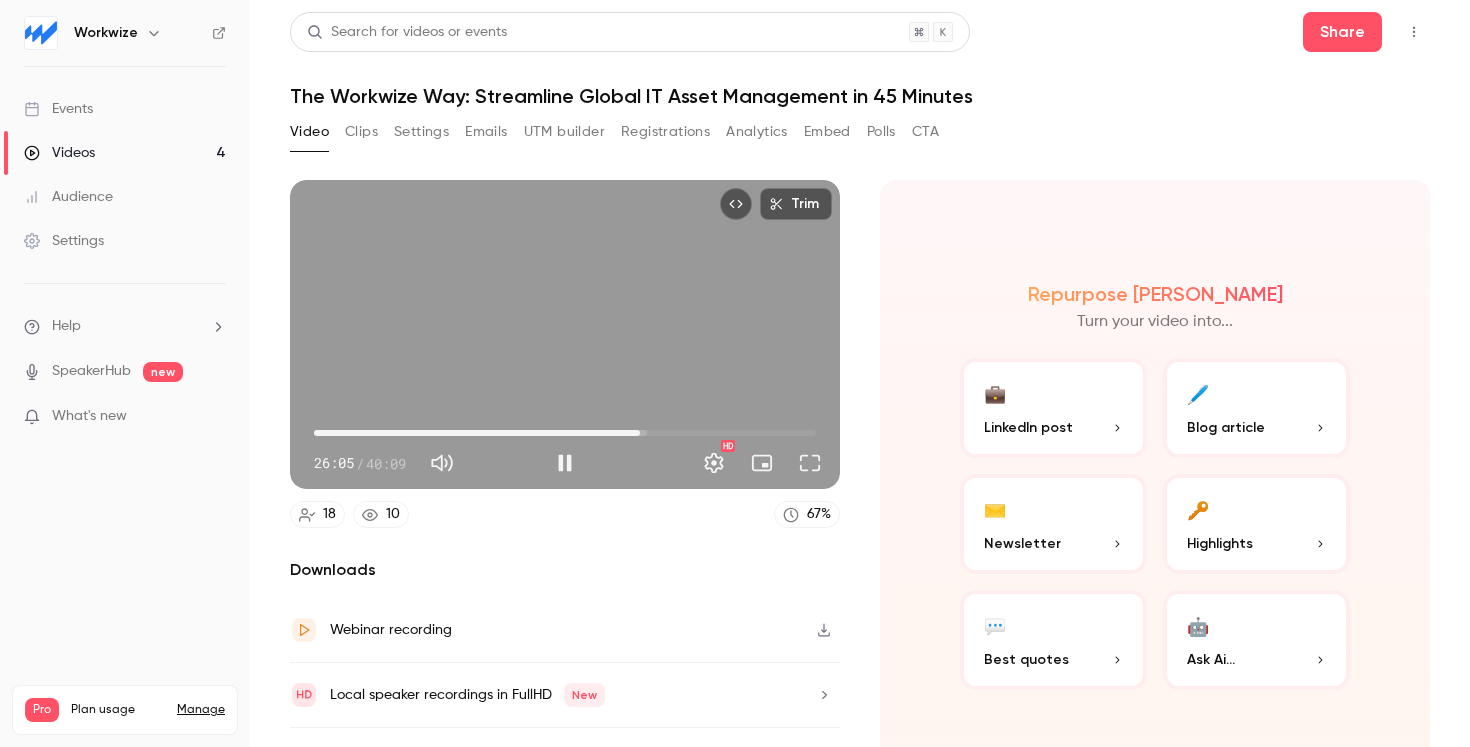 click on "Trim 26:05 26:05 / 40:09 HD" at bounding box center (565, 334) 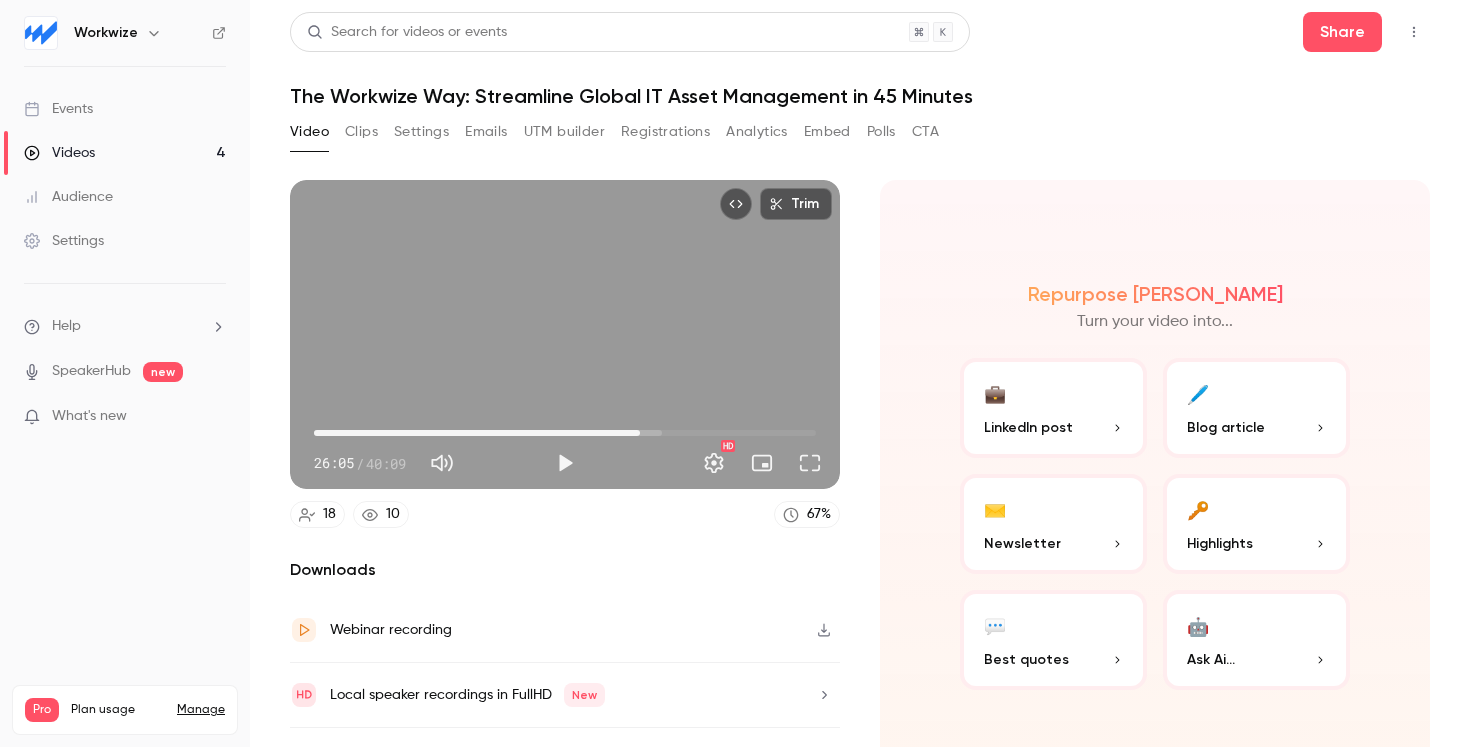 click on "Help" at bounding box center (125, 326) 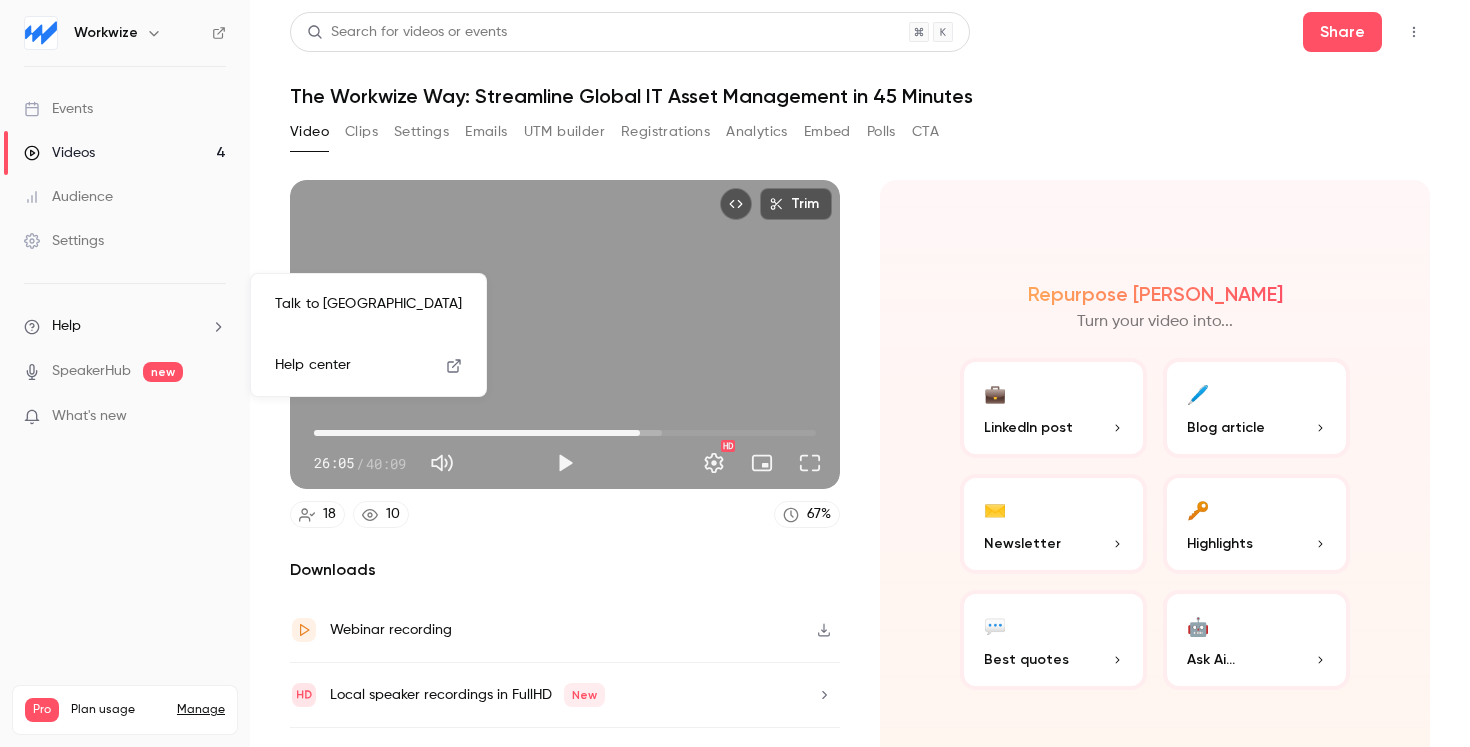 click on "Talk to [GEOGRAPHIC_DATA]" at bounding box center [368, 304] 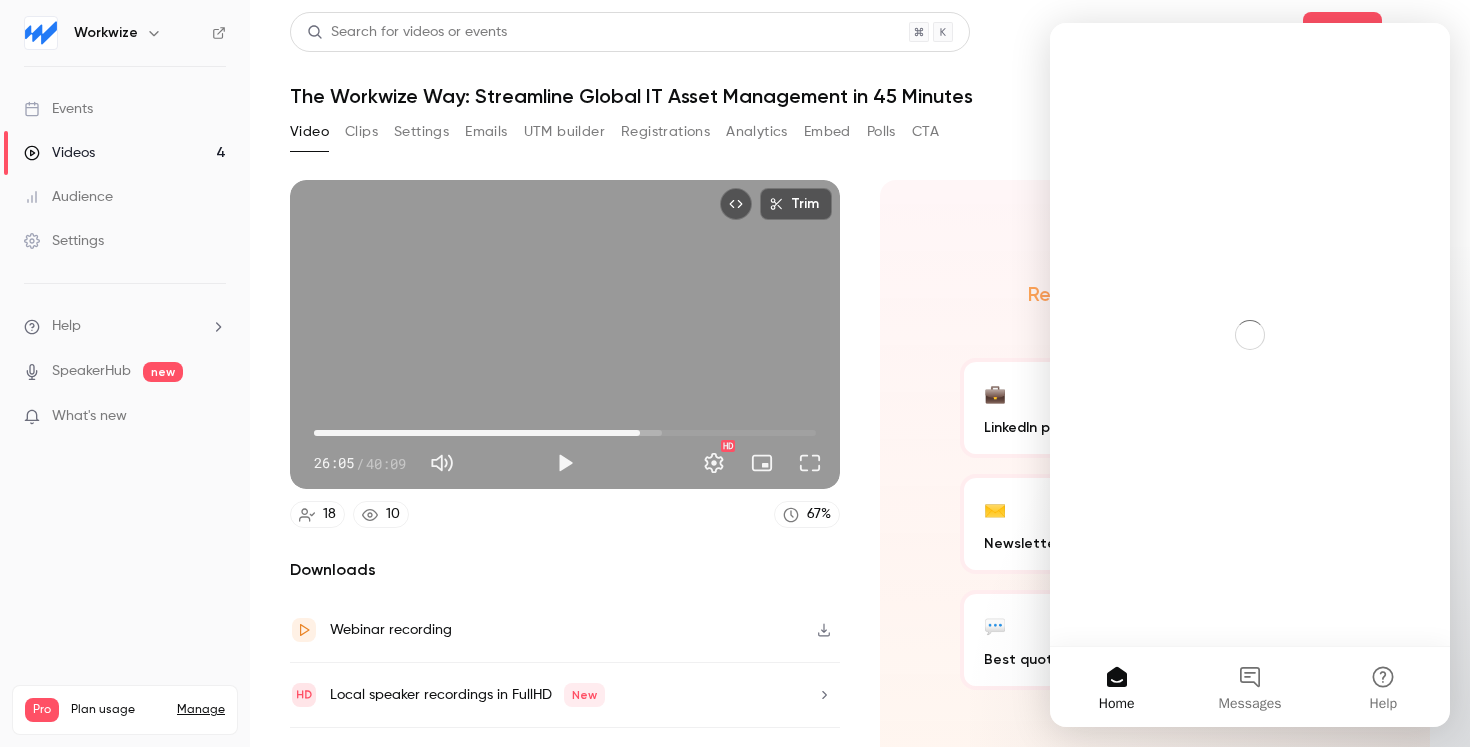 scroll, scrollTop: 0, scrollLeft: 0, axis: both 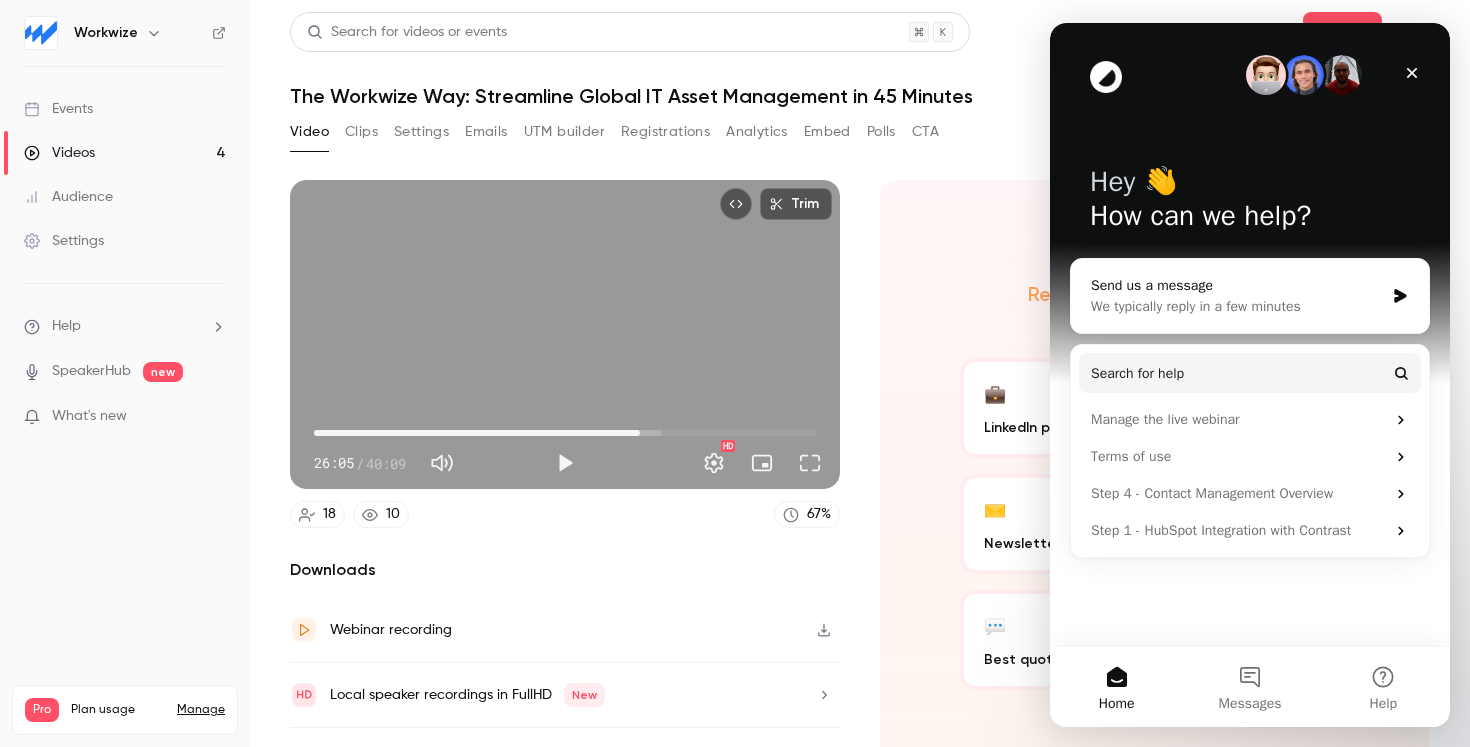 click on "We typically reply in a few minutes" at bounding box center [1237, 306] 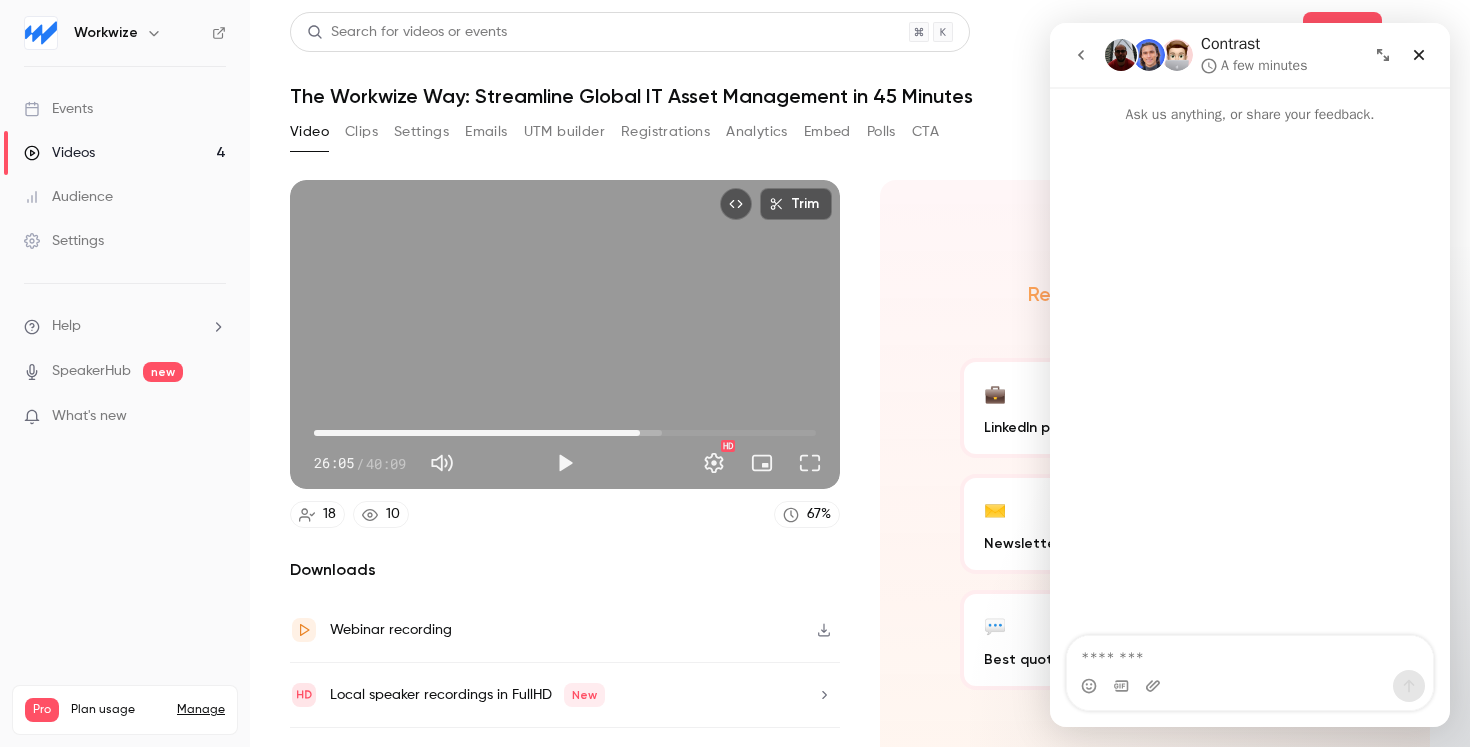 click at bounding box center [1250, 653] 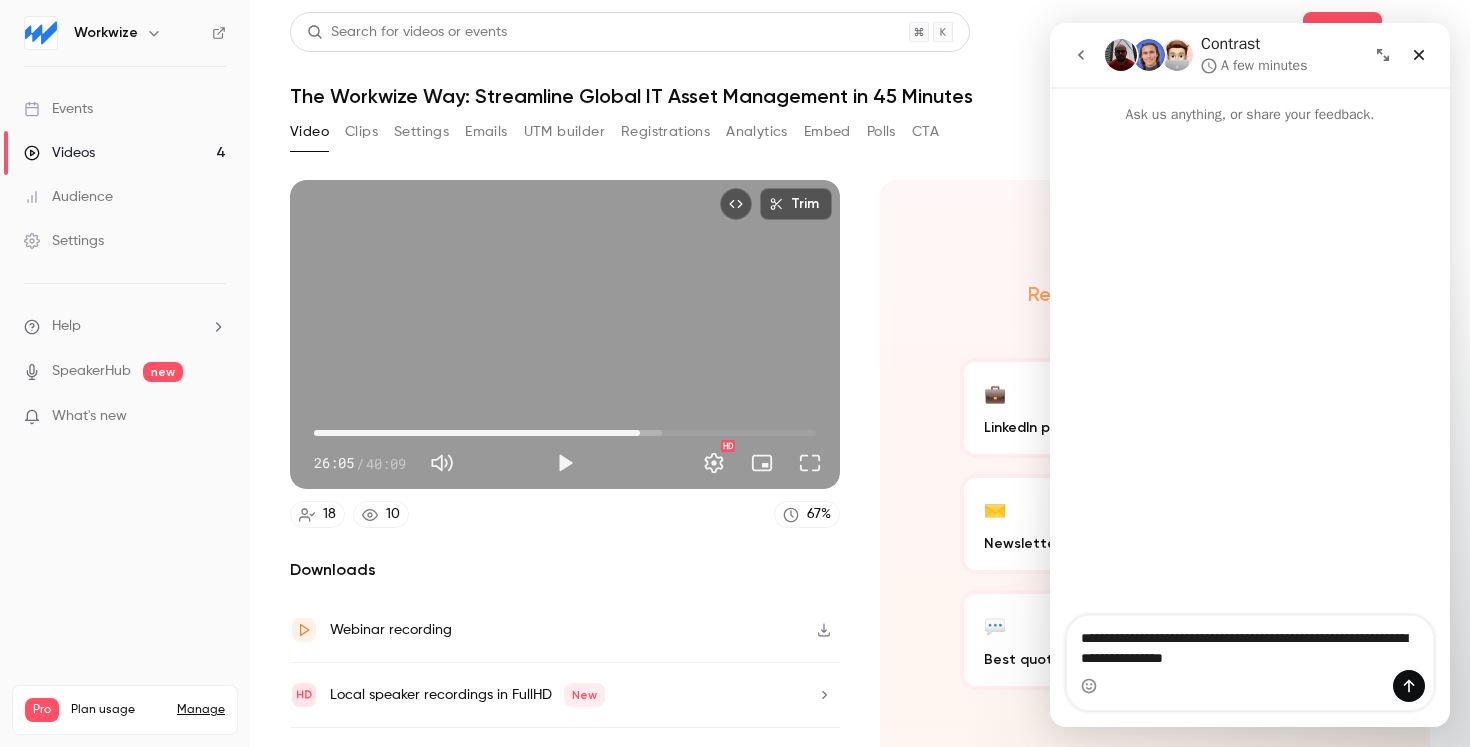 click on "**********" at bounding box center (1250, 643) 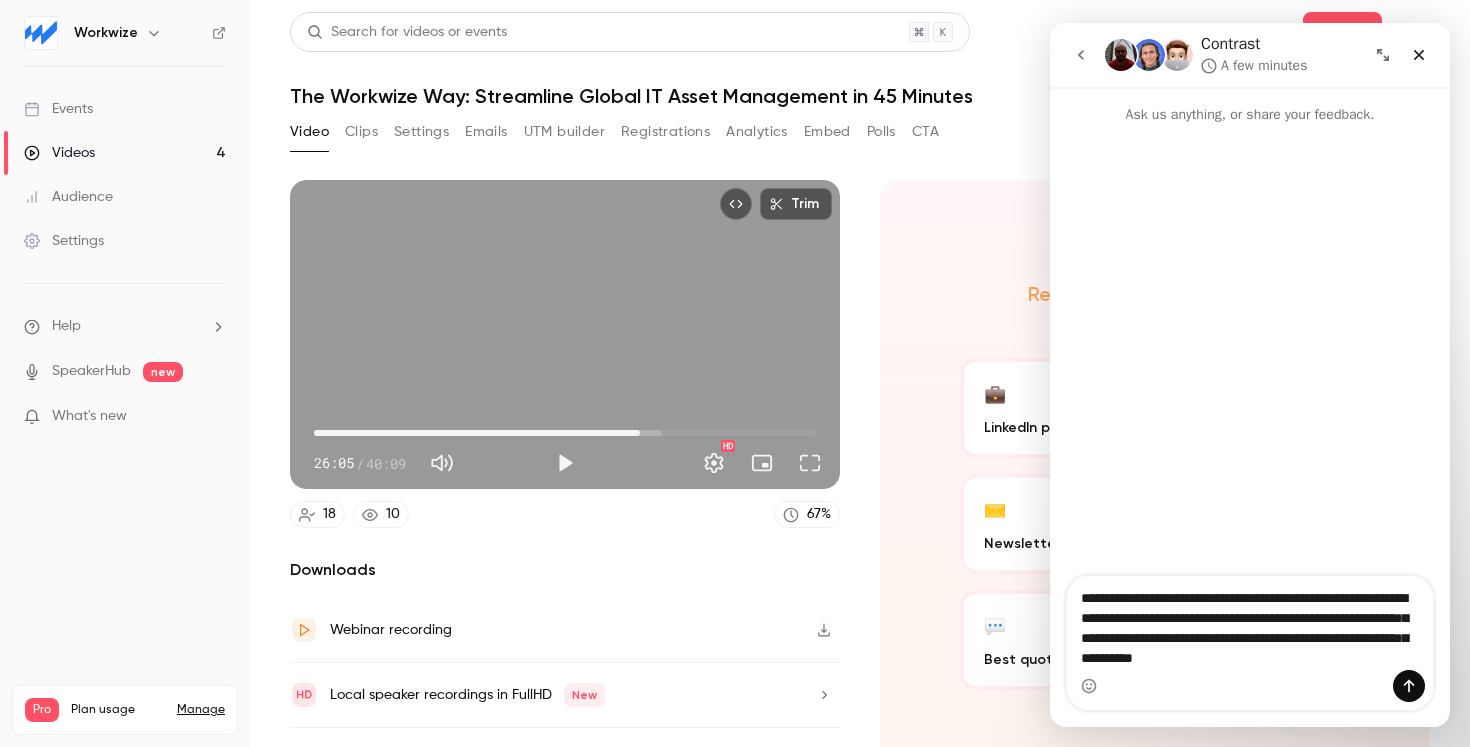 click on "**********" at bounding box center (1250, 623) 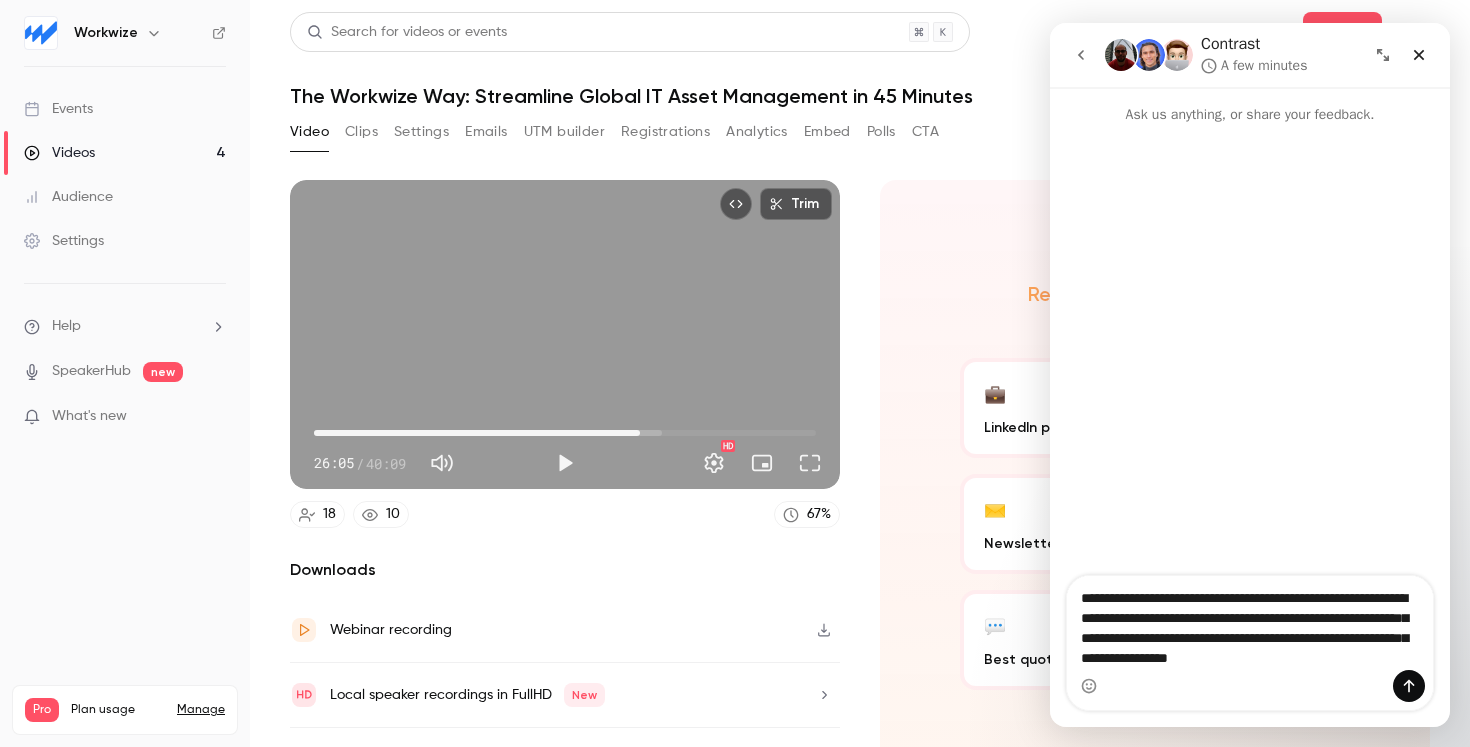 click on "**********" at bounding box center (1250, 623) 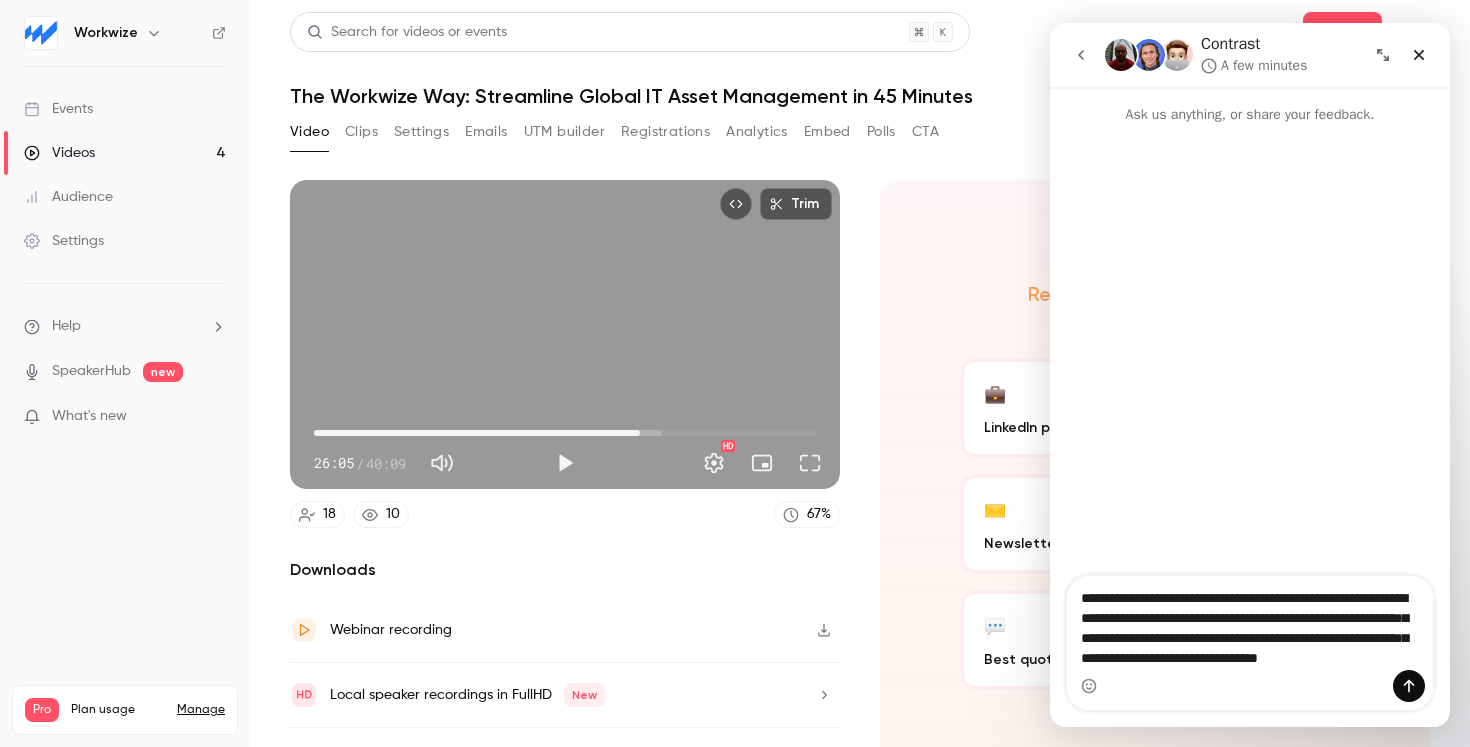 type on "**********" 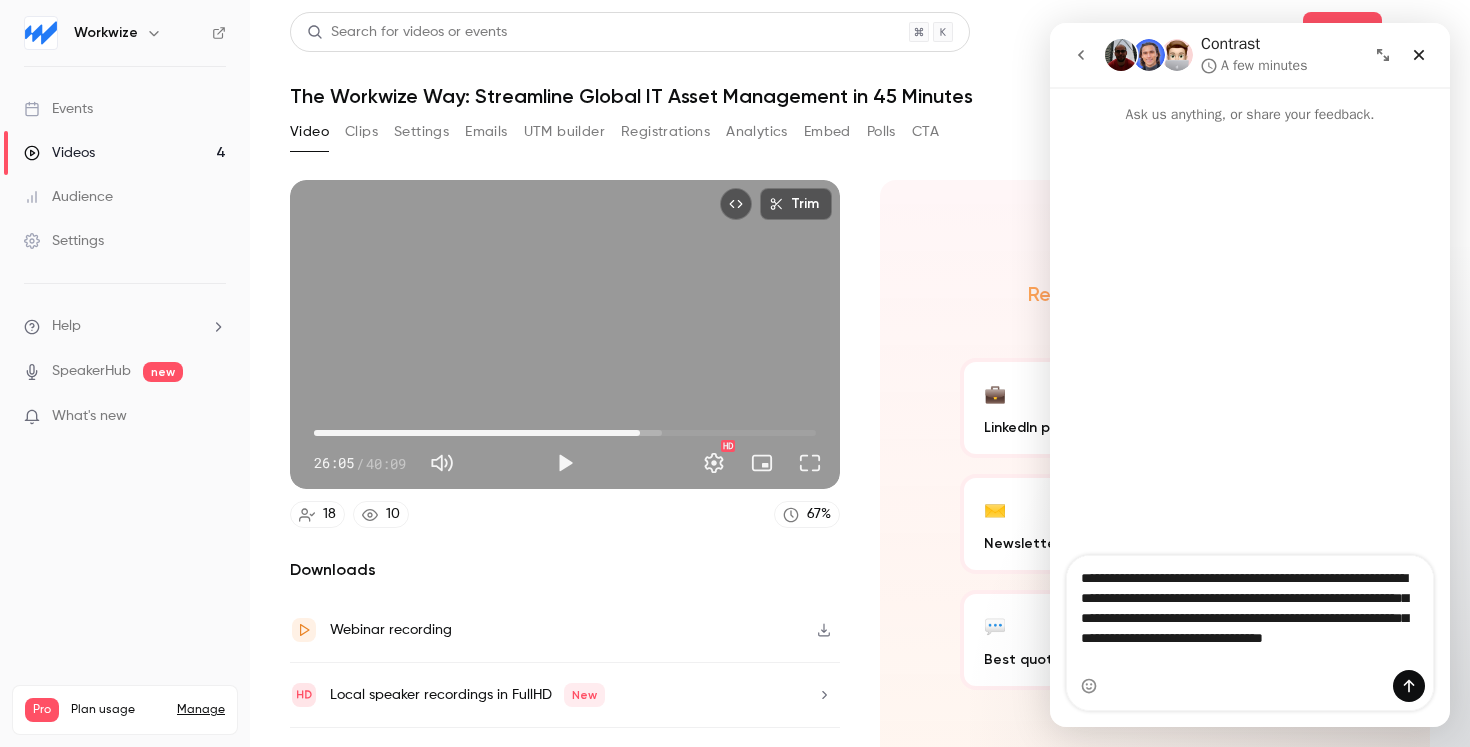 type 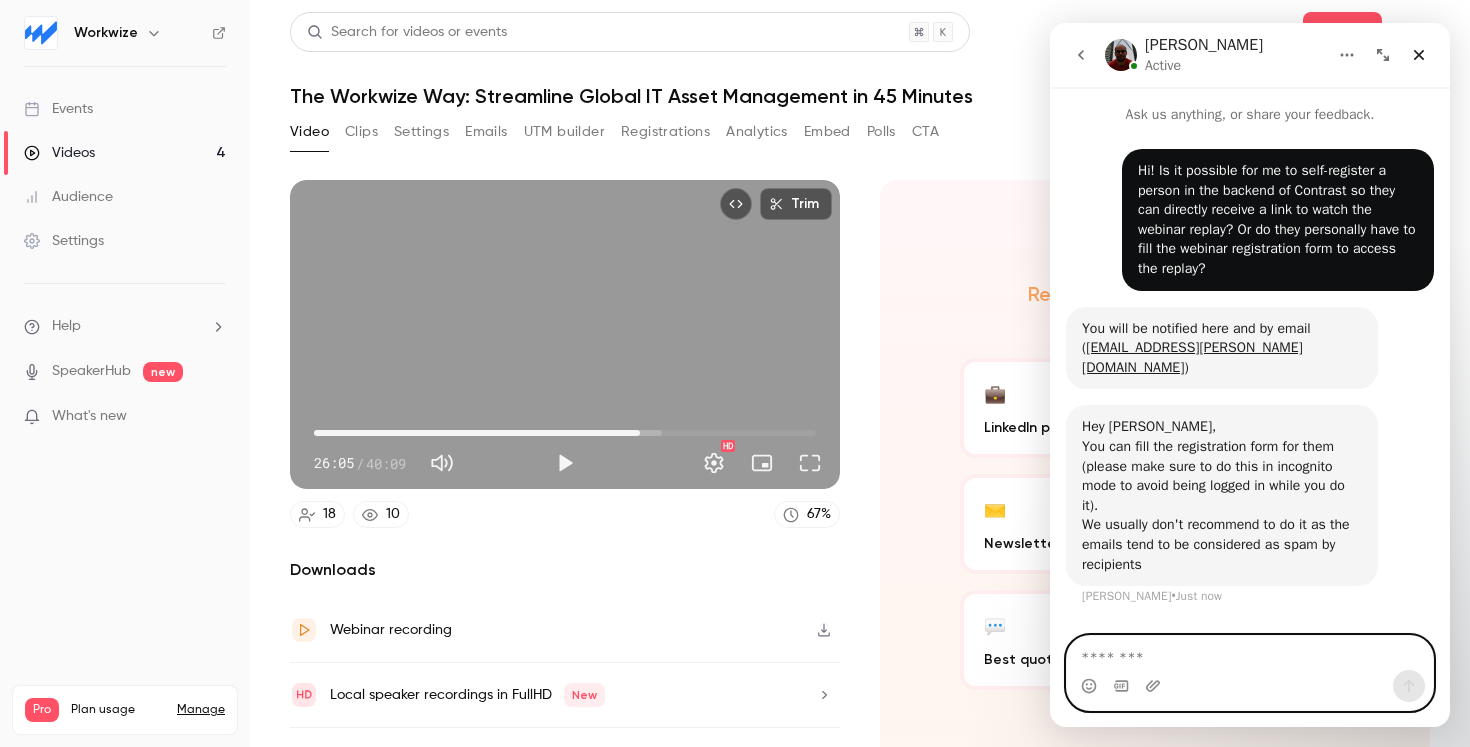 click at bounding box center [1250, 653] 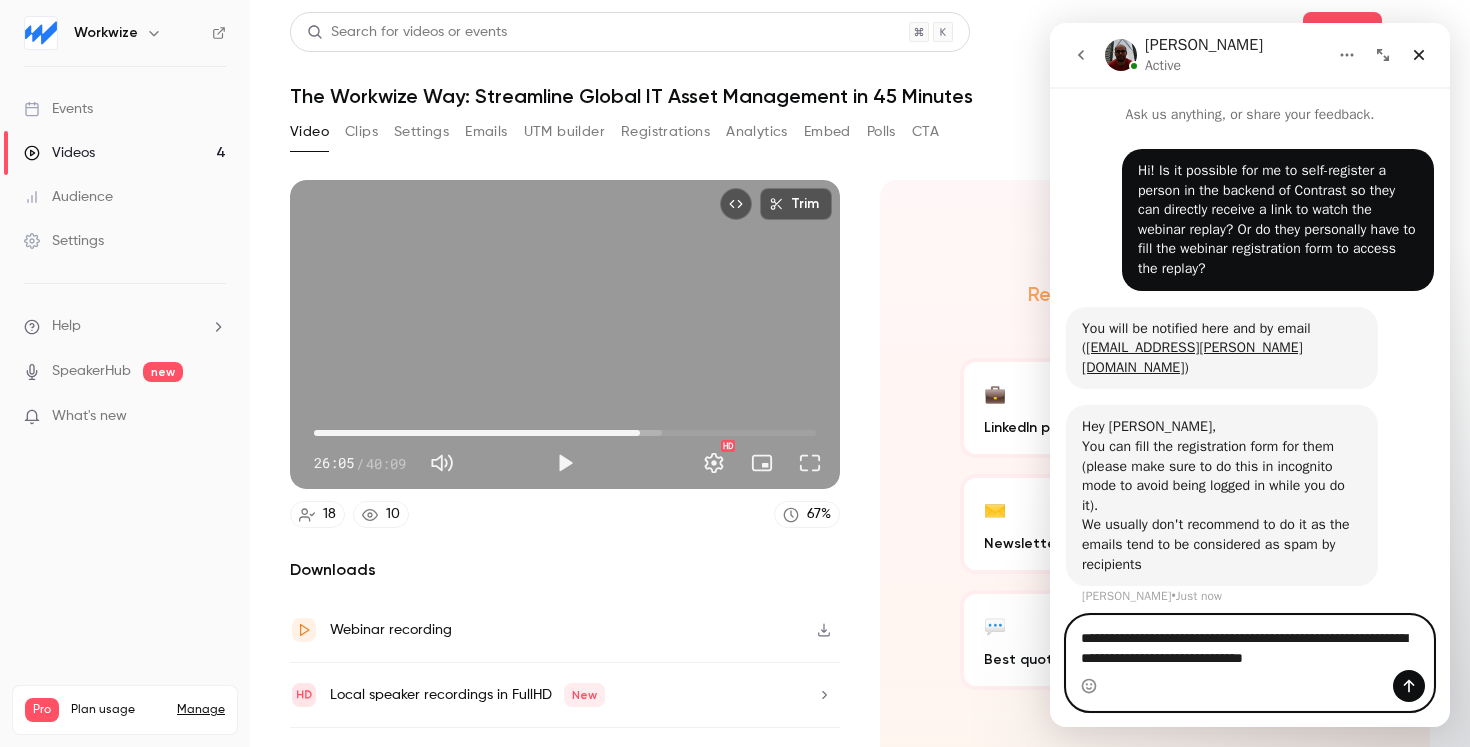 scroll, scrollTop: 12, scrollLeft: 0, axis: vertical 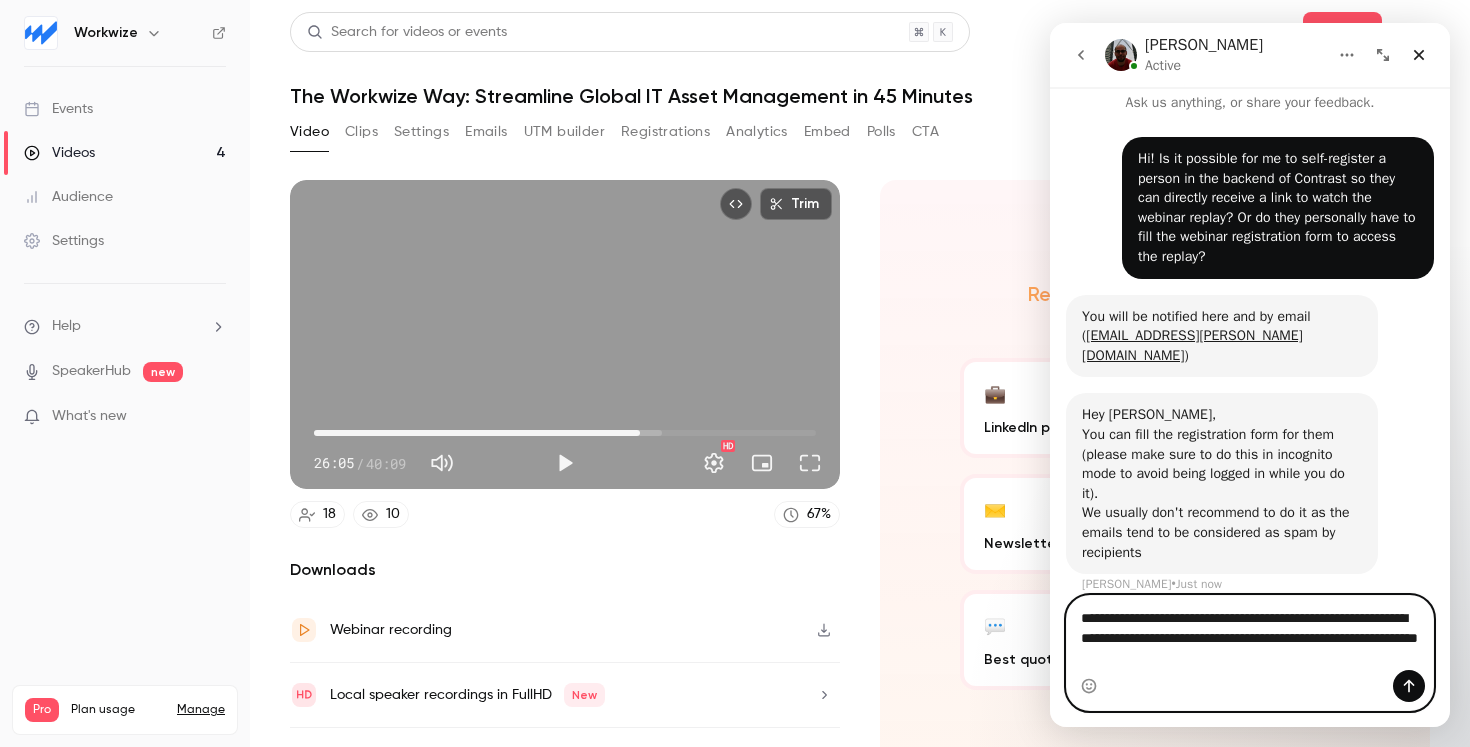type on "**********" 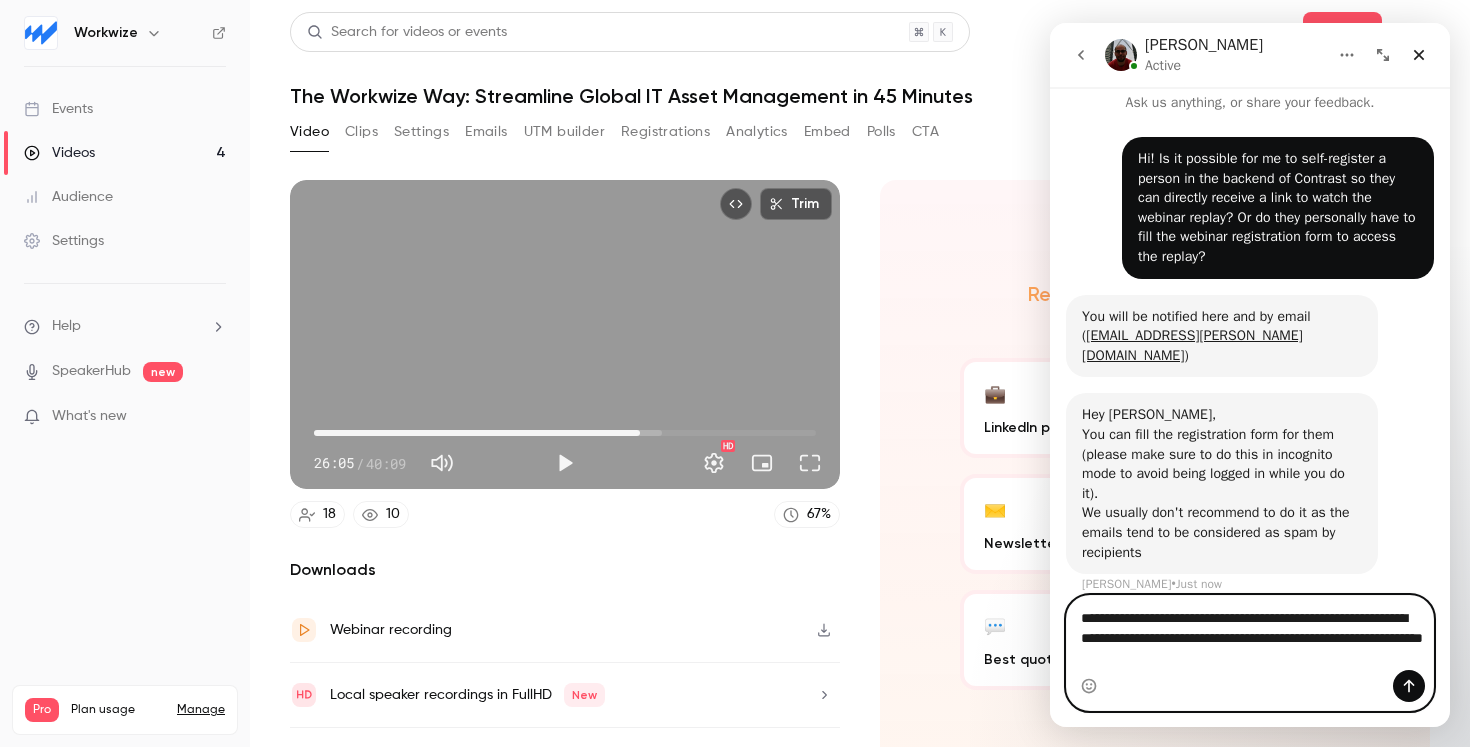 type 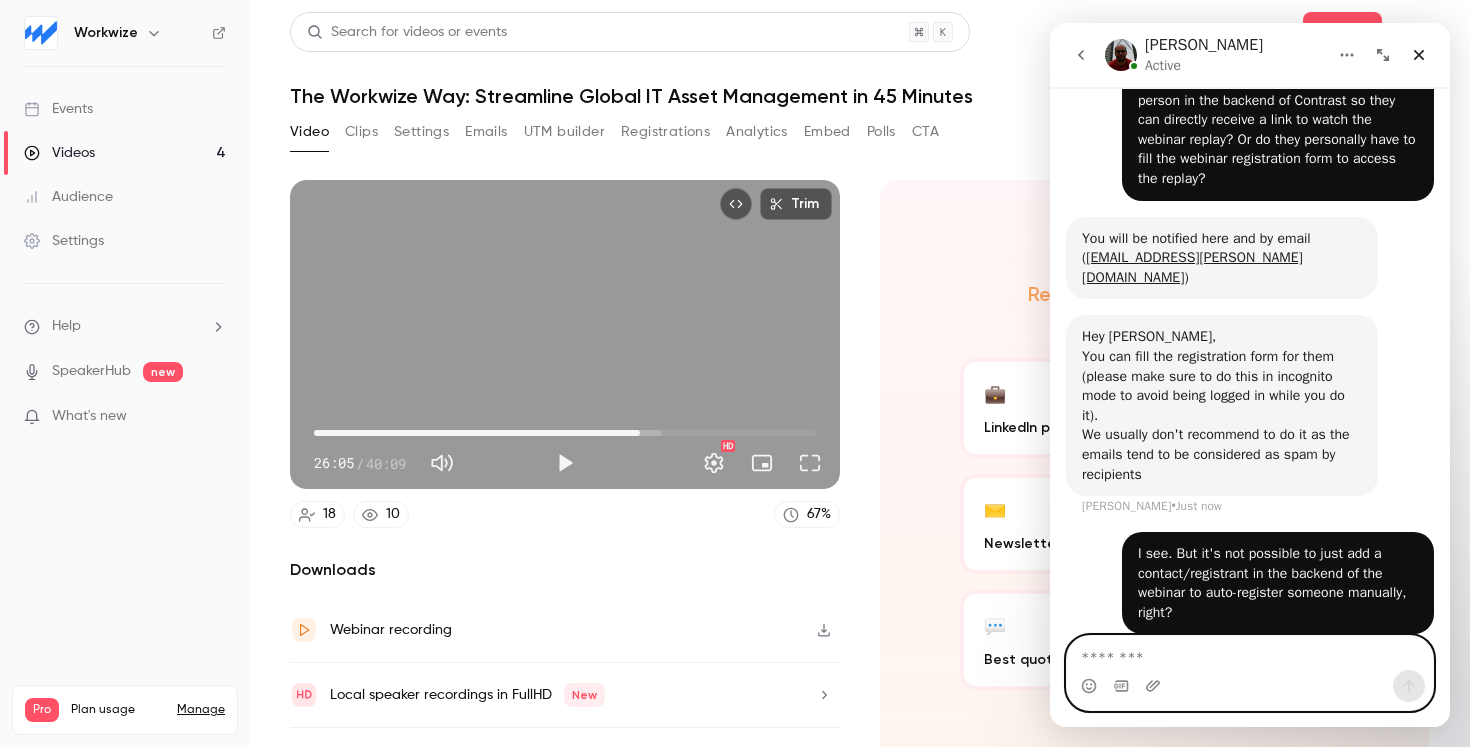 scroll, scrollTop: 91, scrollLeft: 0, axis: vertical 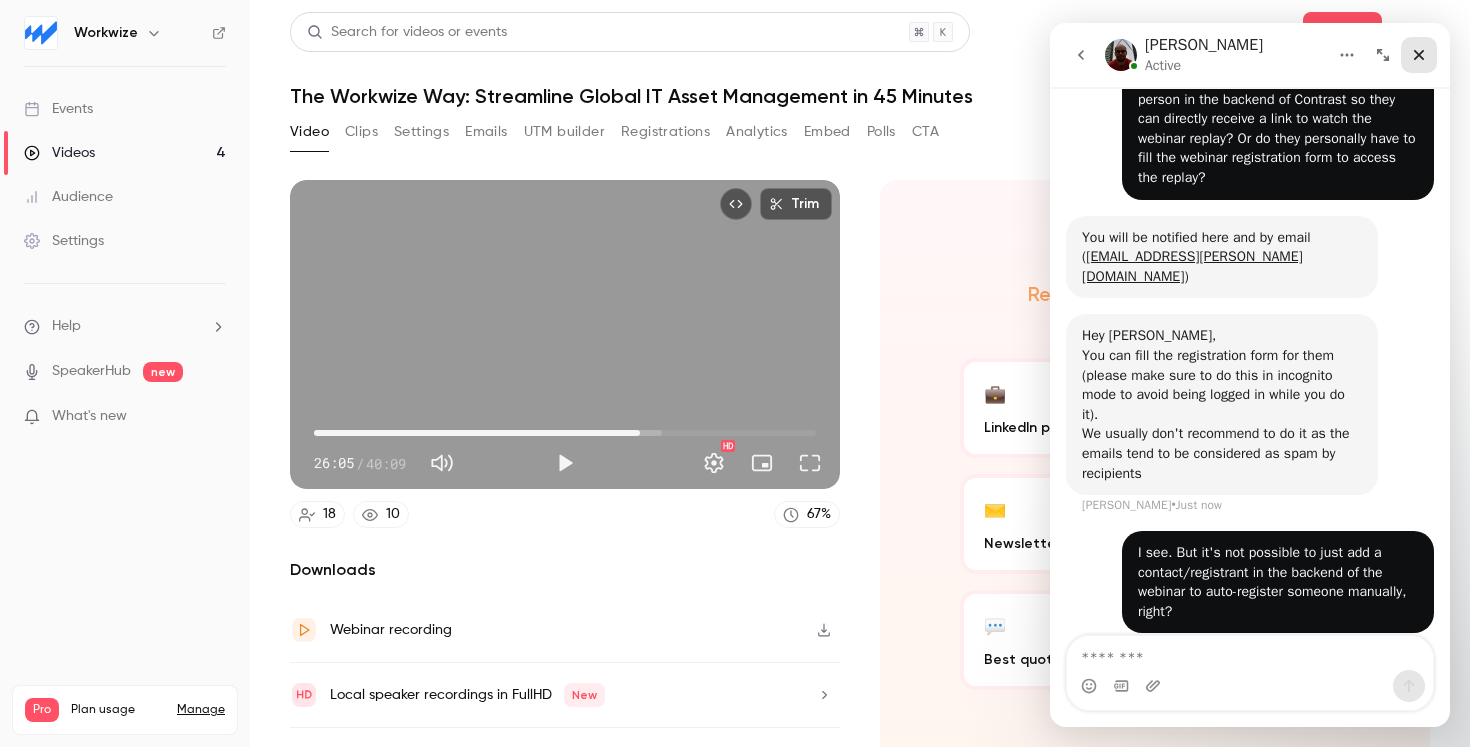 click 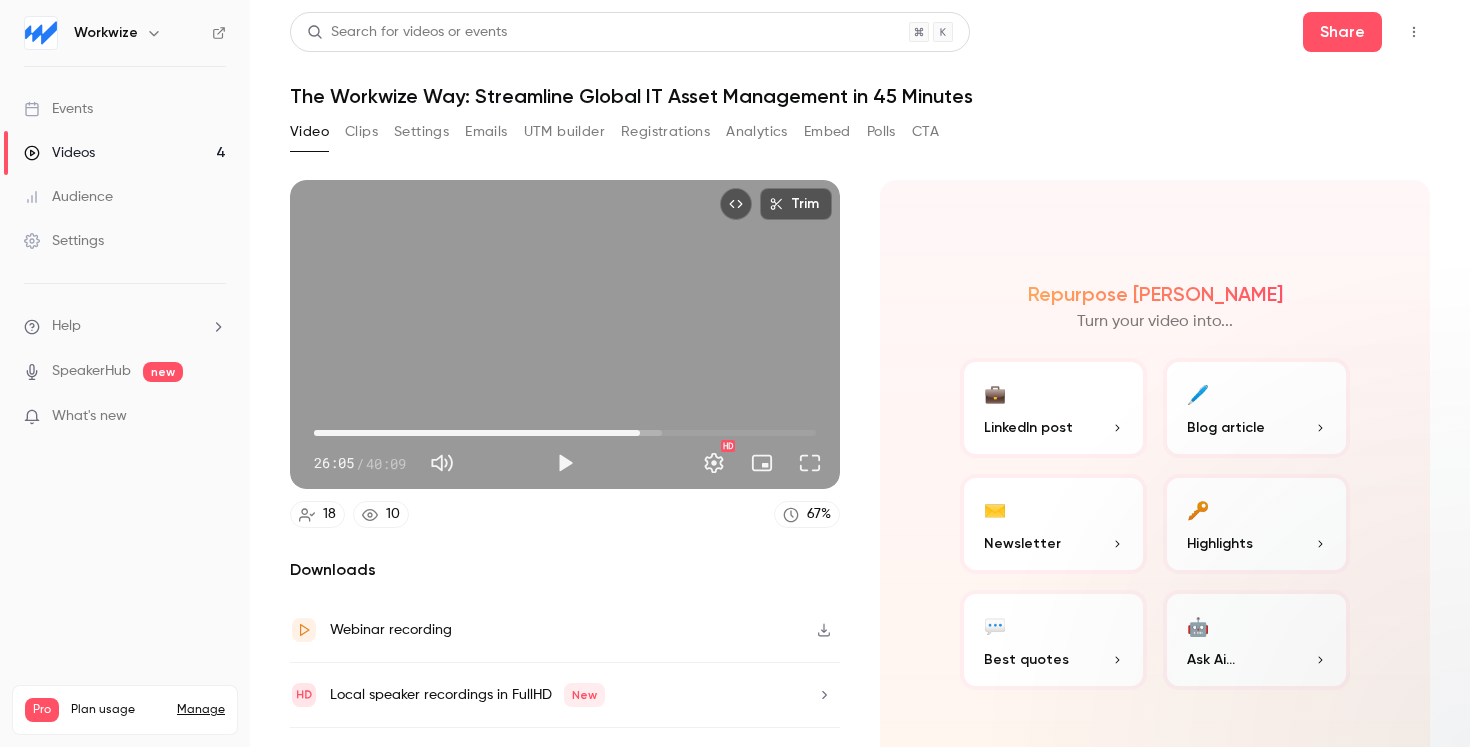 scroll, scrollTop: 0, scrollLeft: 0, axis: both 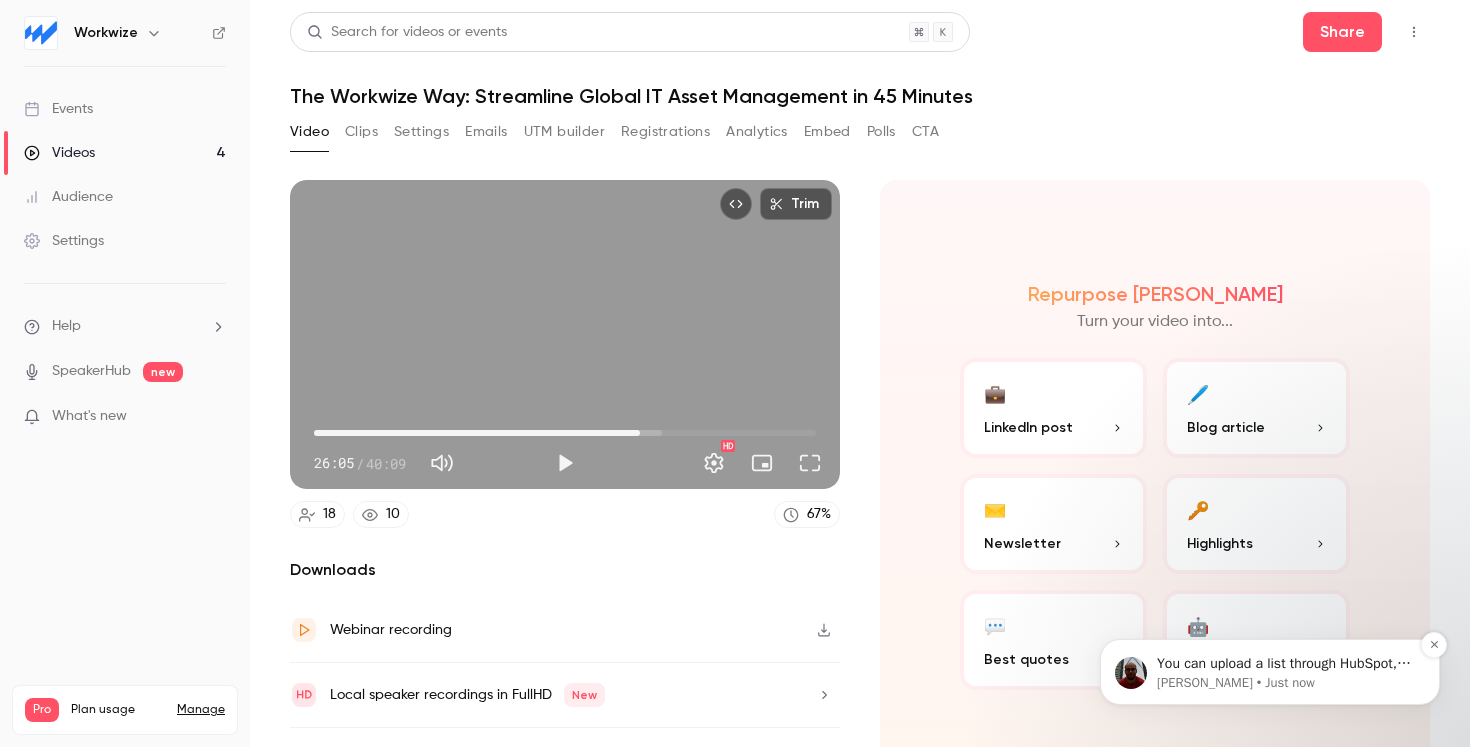 click on "[PERSON_NAME] • Just now" at bounding box center (1286, 683) 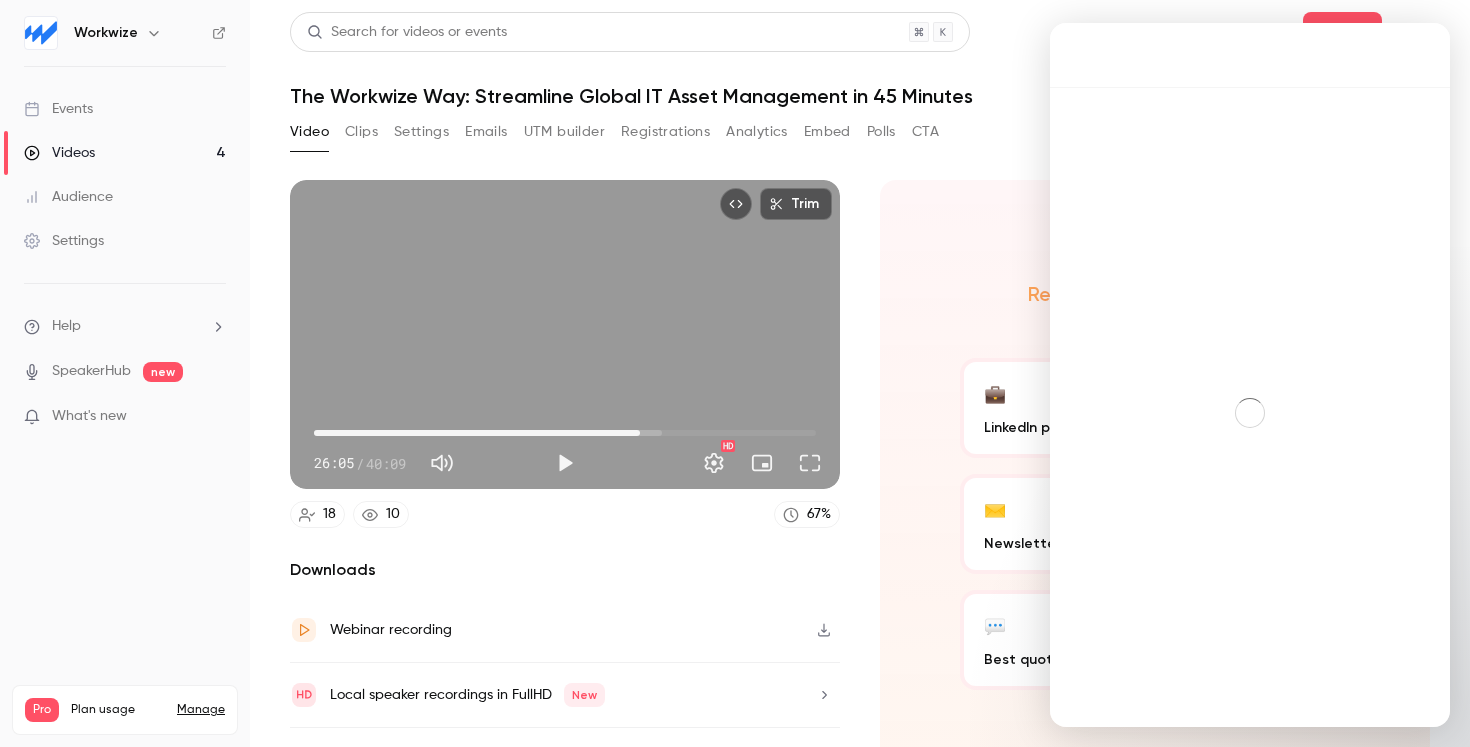 scroll, scrollTop: 3, scrollLeft: 0, axis: vertical 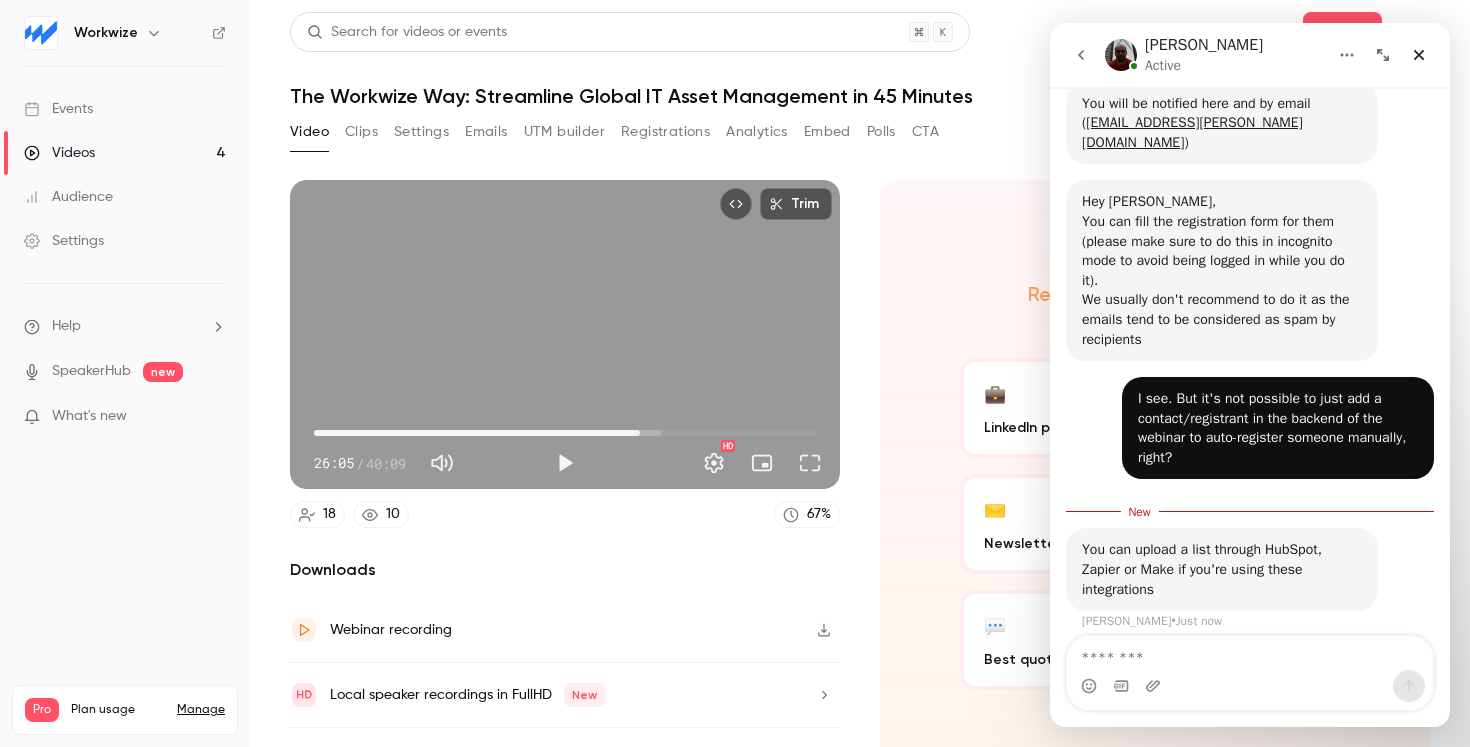 click at bounding box center (1250, 653) 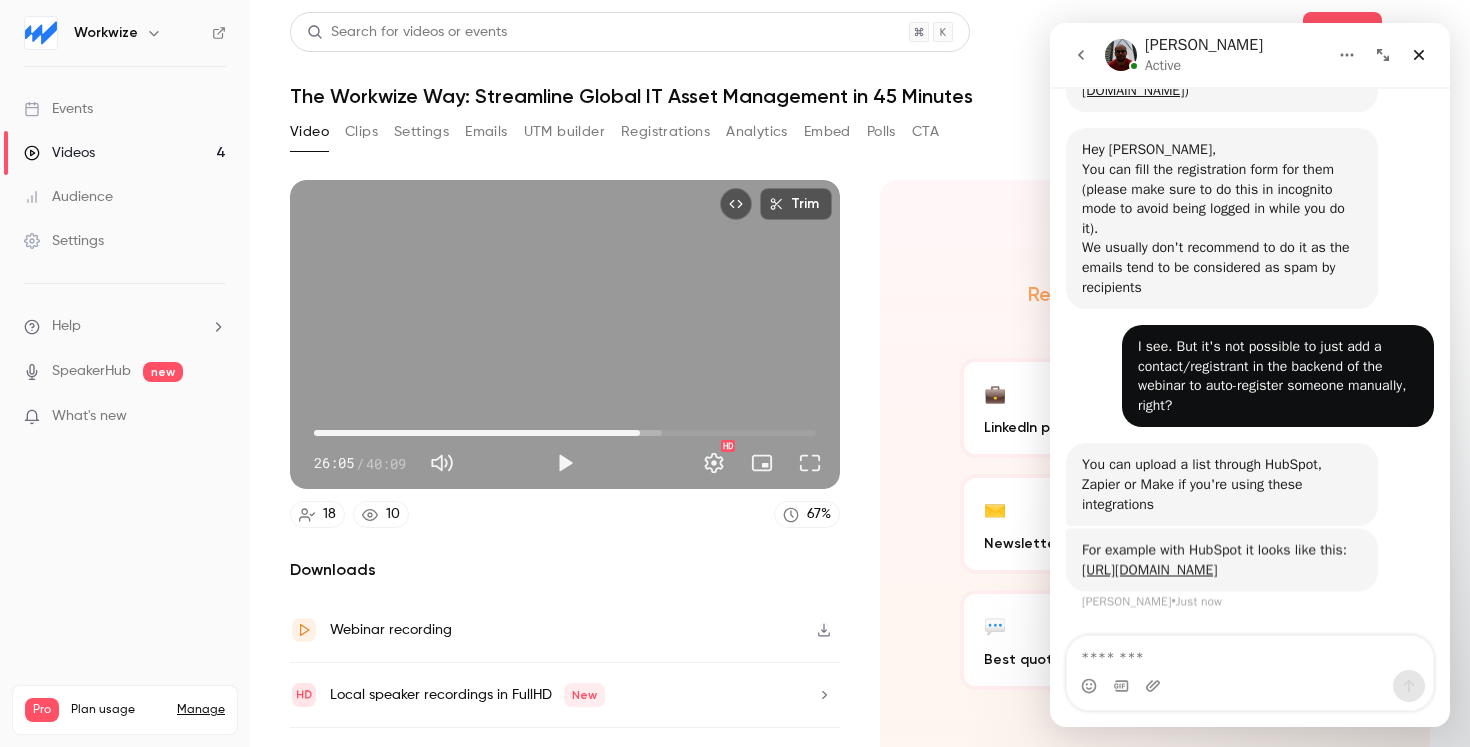 scroll, scrollTop: 294, scrollLeft: 0, axis: vertical 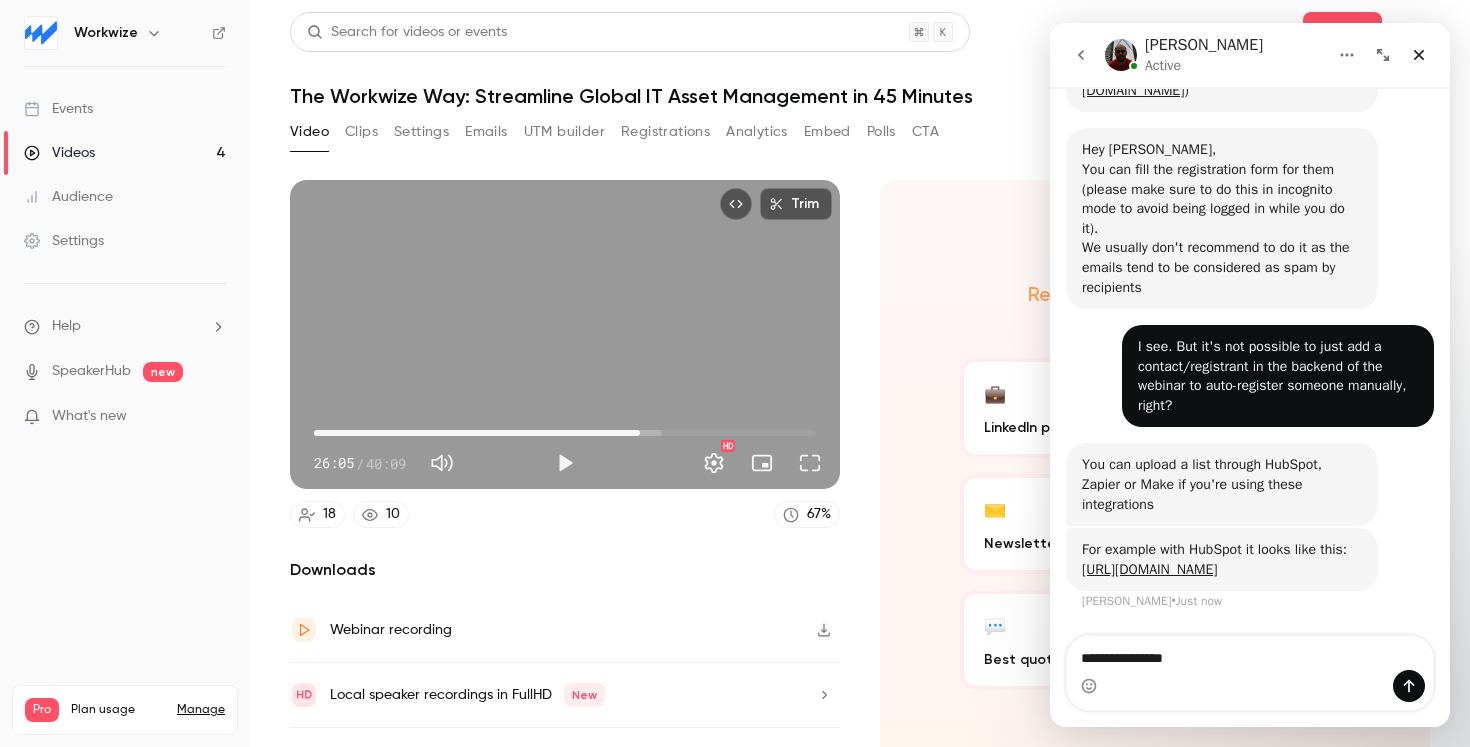 type on "**********" 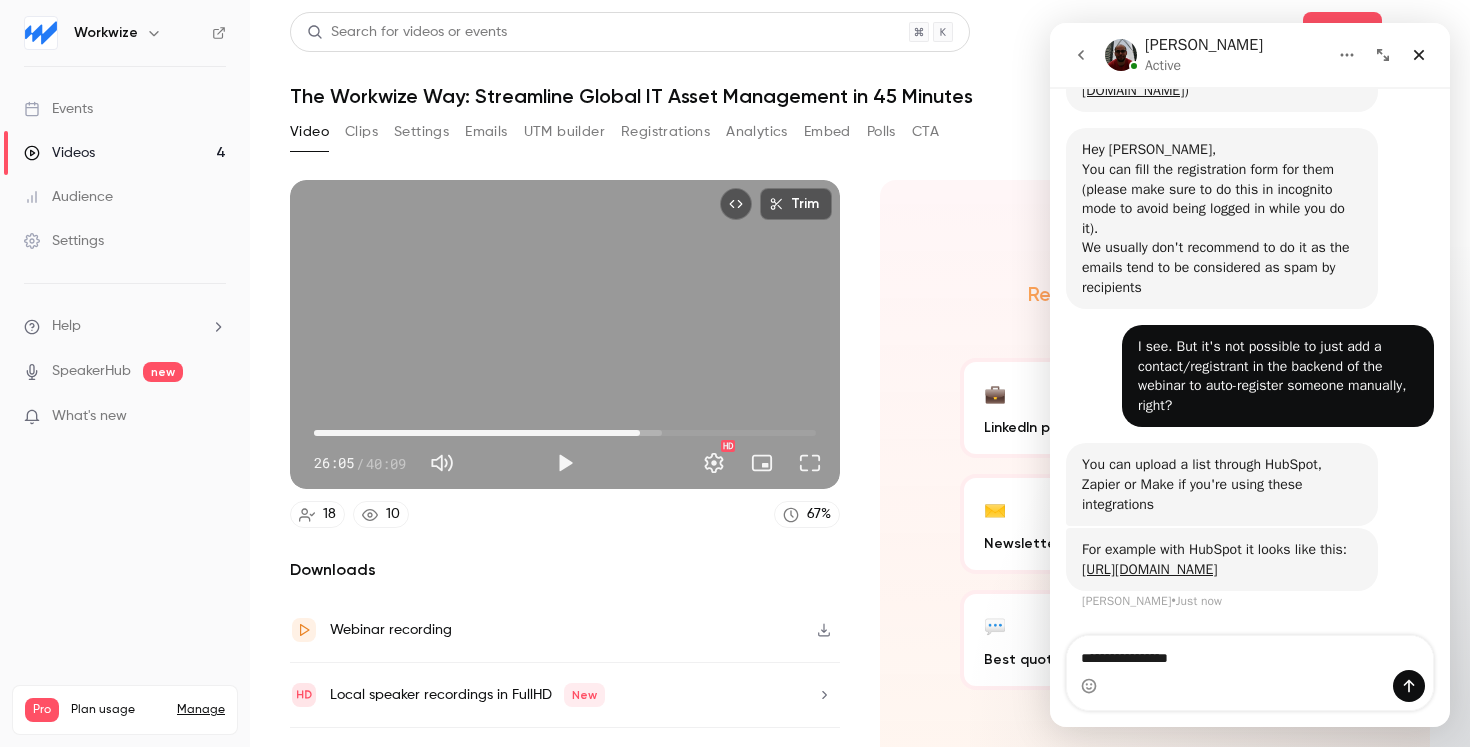 type 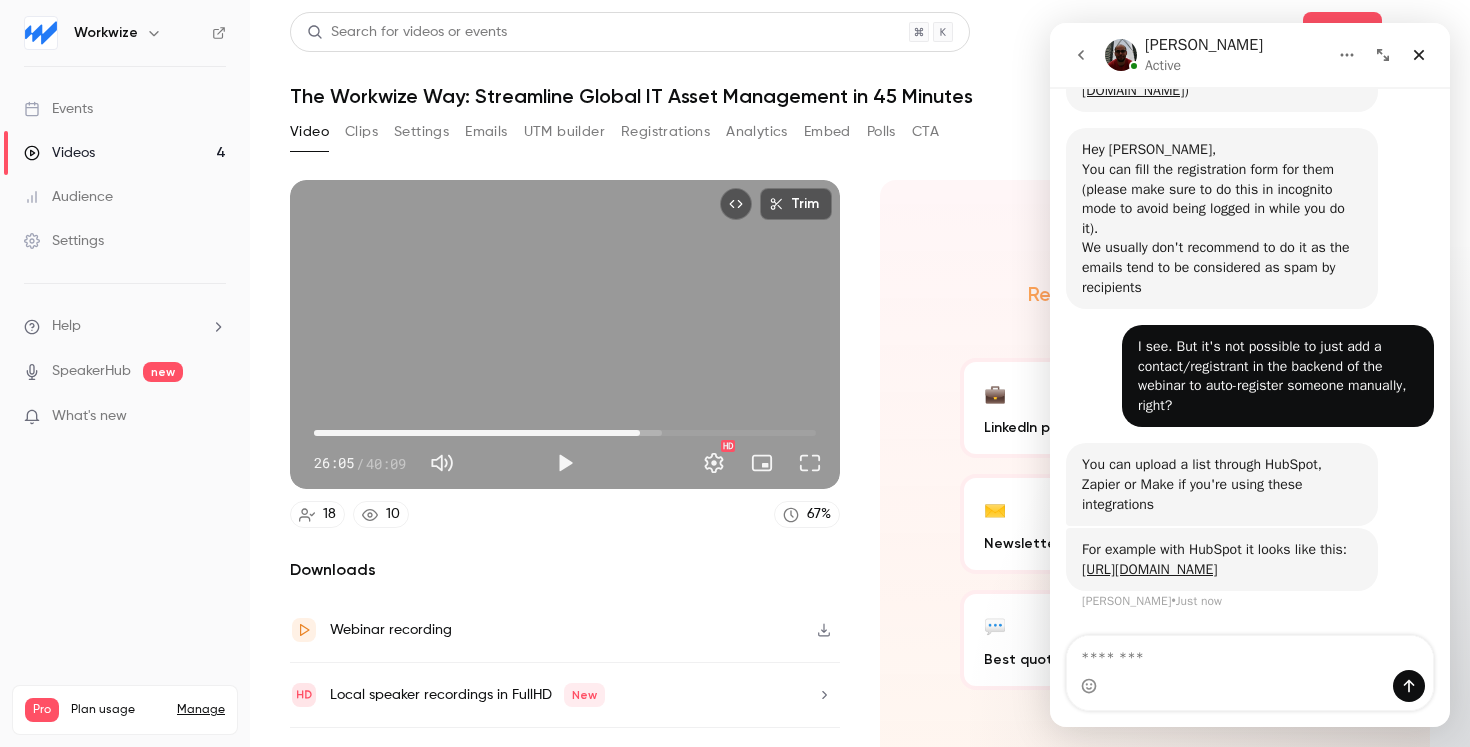 scroll, scrollTop: 353, scrollLeft: 0, axis: vertical 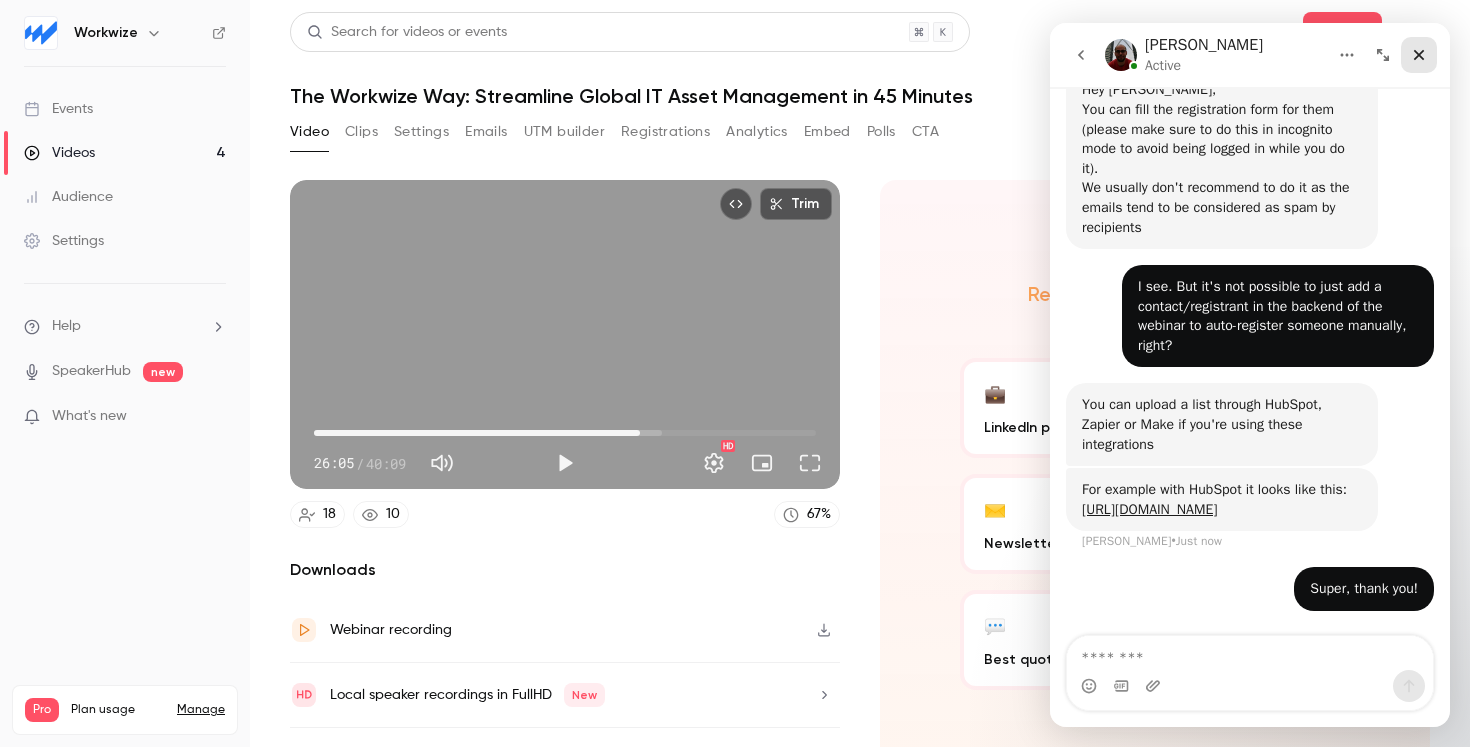 click at bounding box center (1419, 55) 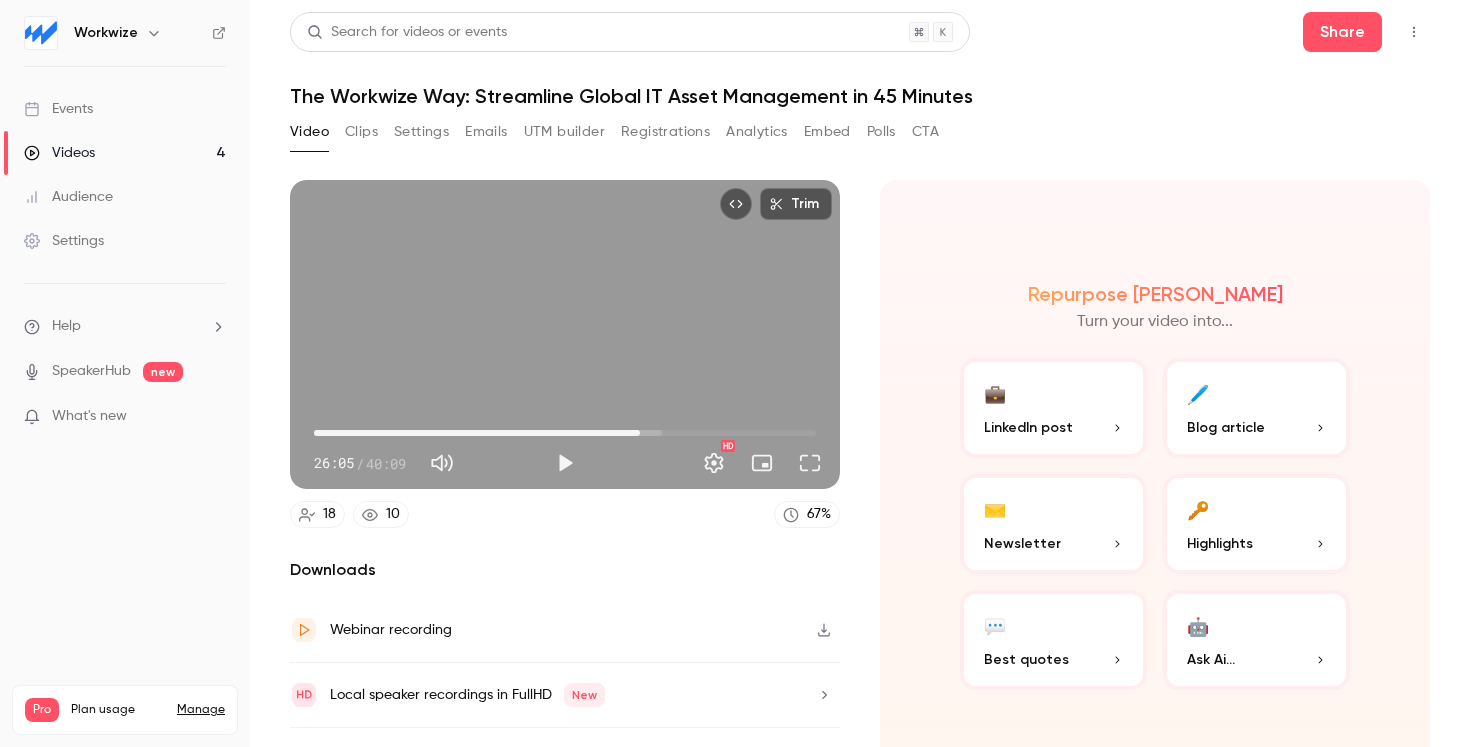 scroll, scrollTop: 430, scrollLeft: 0, axis: vertical 